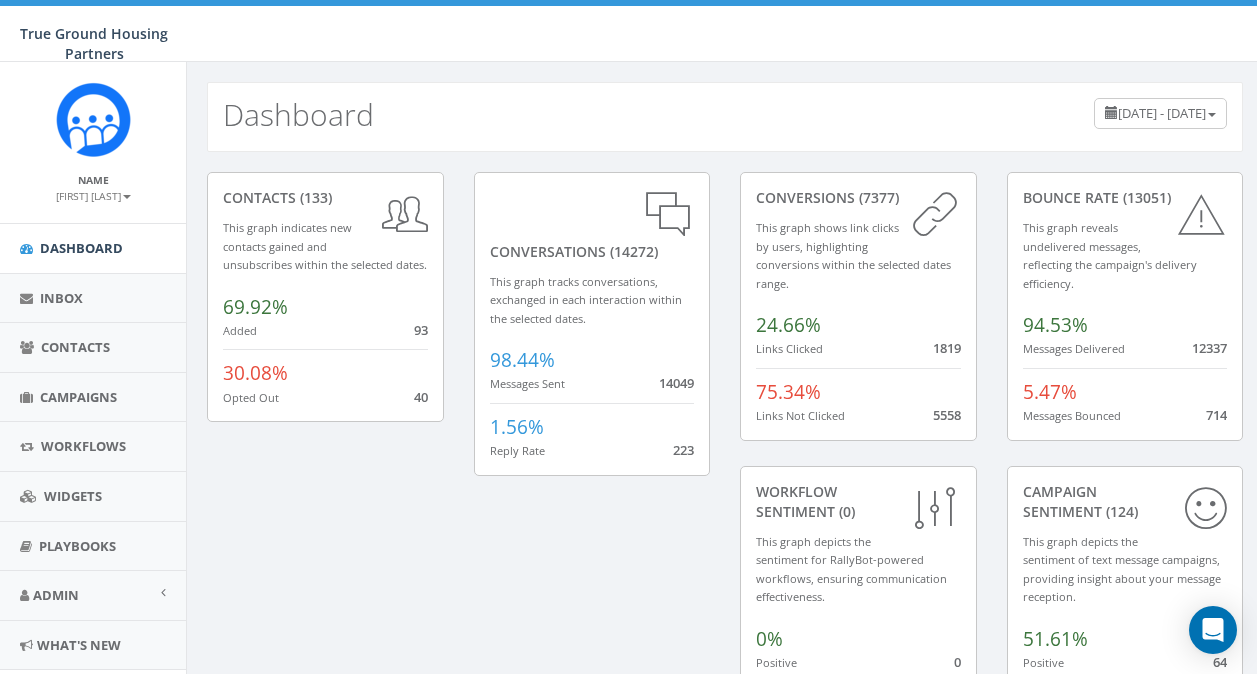 scroll, scrollTop: 0, scrollLeft: 0, axis: both 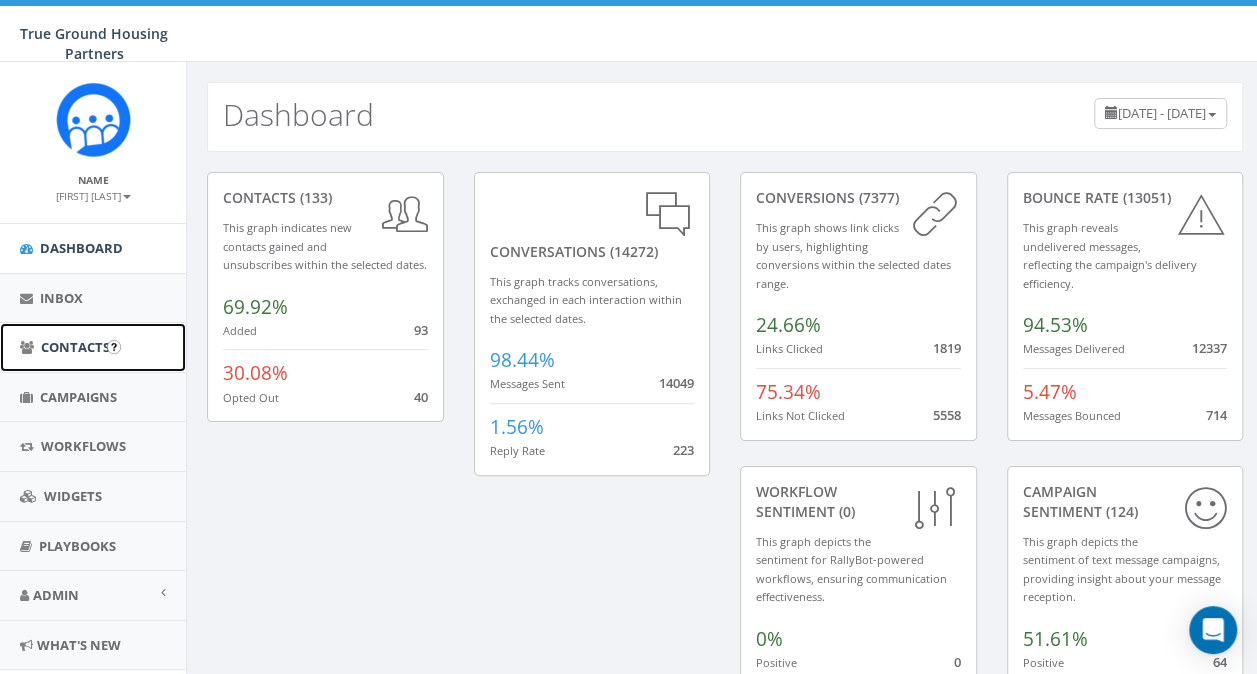 click on "Contacts" at bounding box center [75, 347] 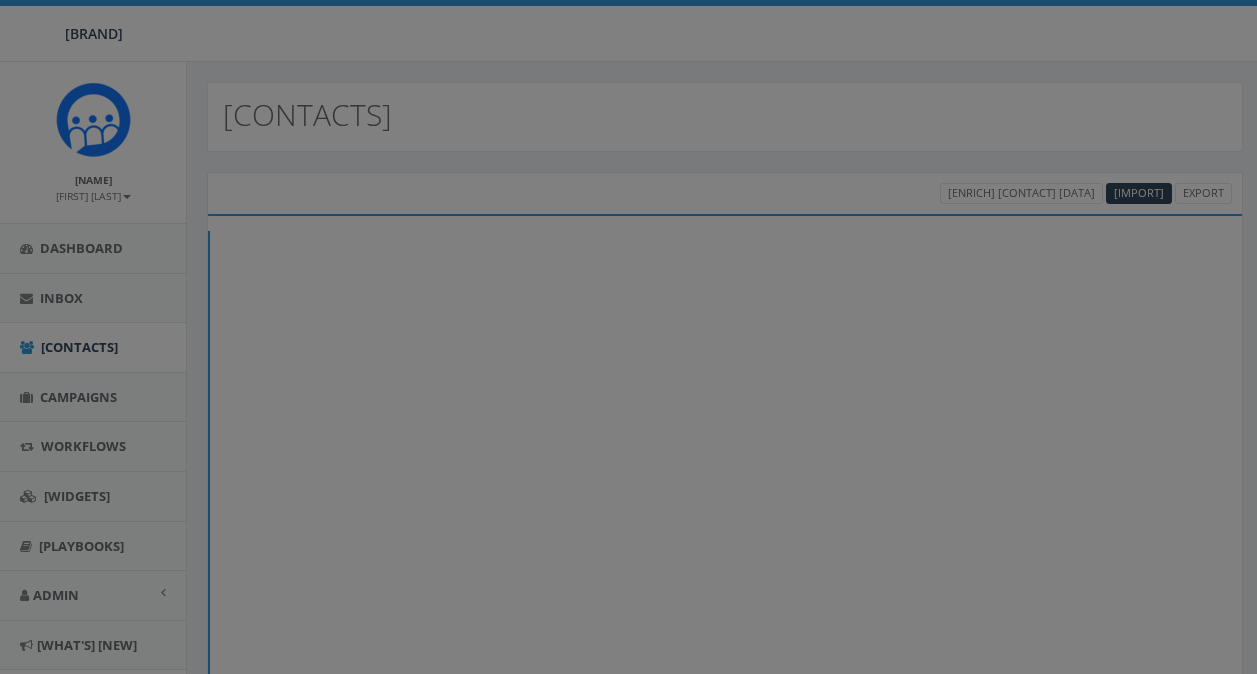 scroll, scrollTop: 0, scrollLeft: 0, axis: both 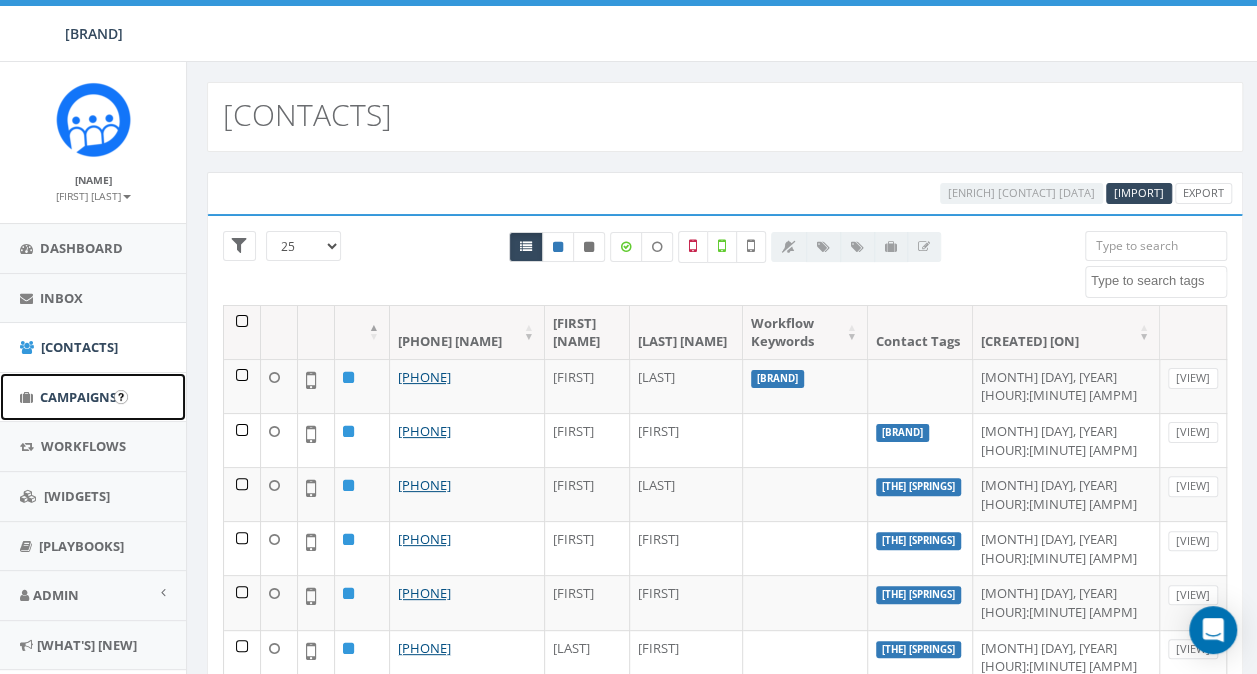 click on "Campaigns" at bounding box center (78, 397) 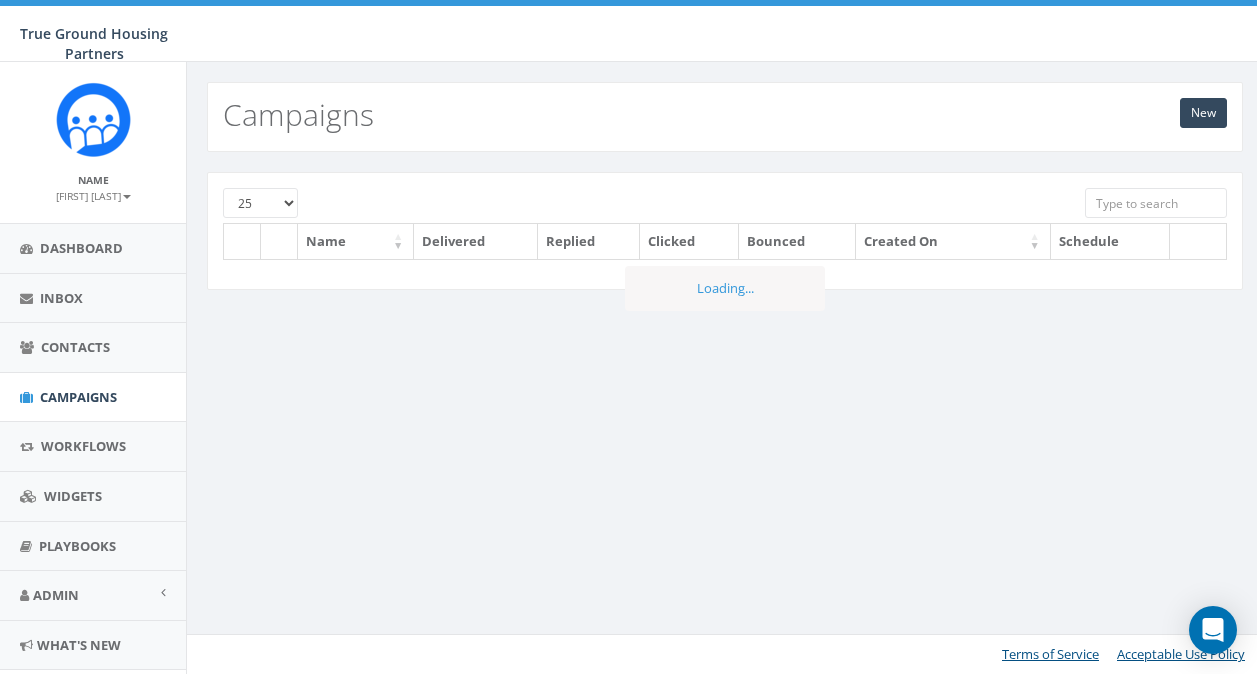scroll, scrollTop: 0, scrollLeft: 0, axis: both 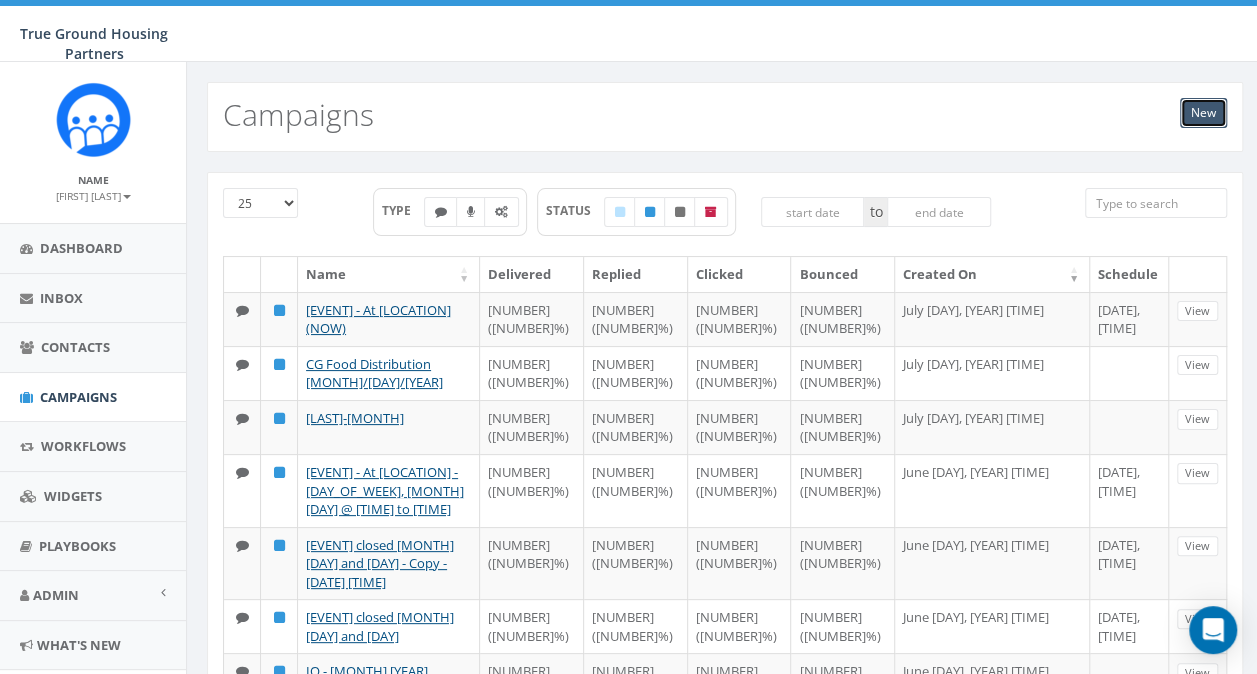 click on "New" at bounding box center [1203, 113] 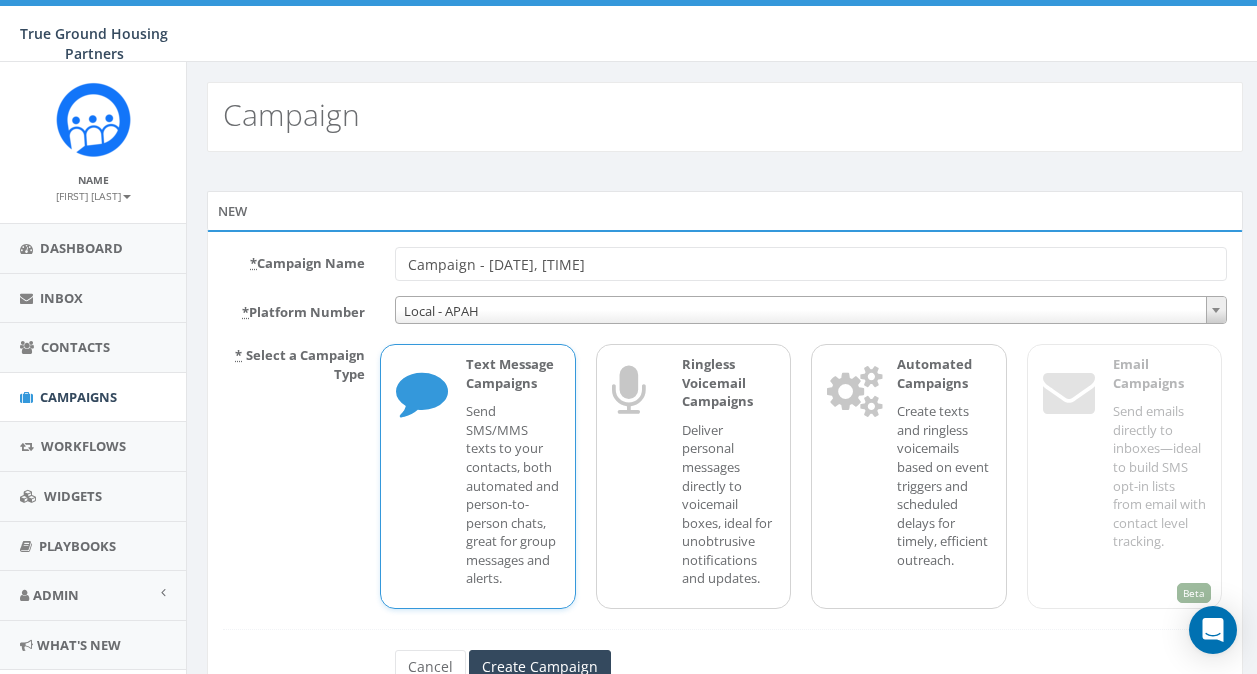 scroll, scrollTop: 0, scrollLeft: 0, axis: both 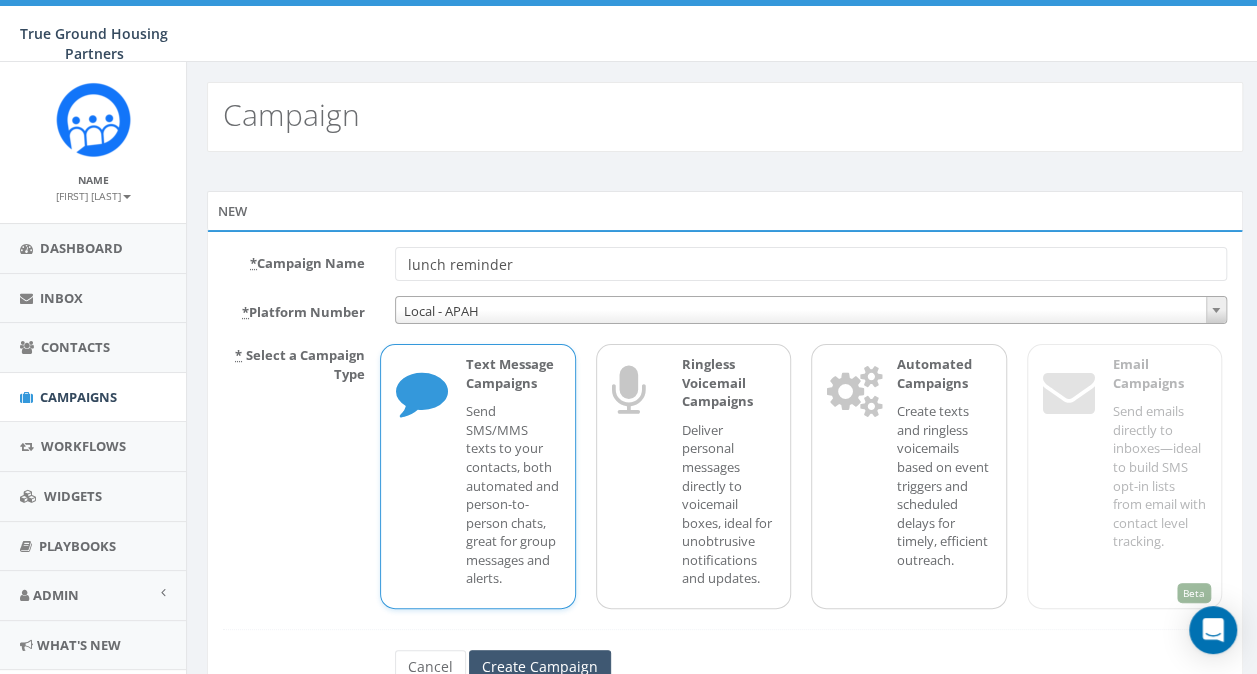 type on "lunch reminder" 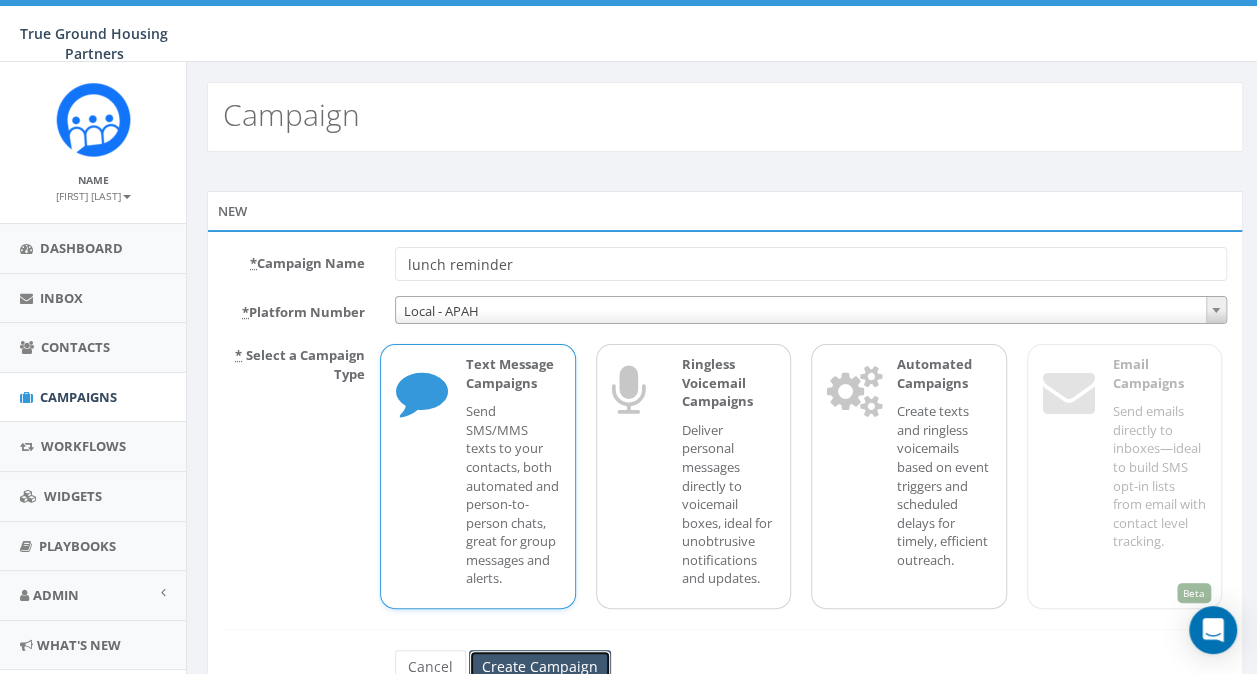 click on "Create Campaign" at bounding box center [540, 667] 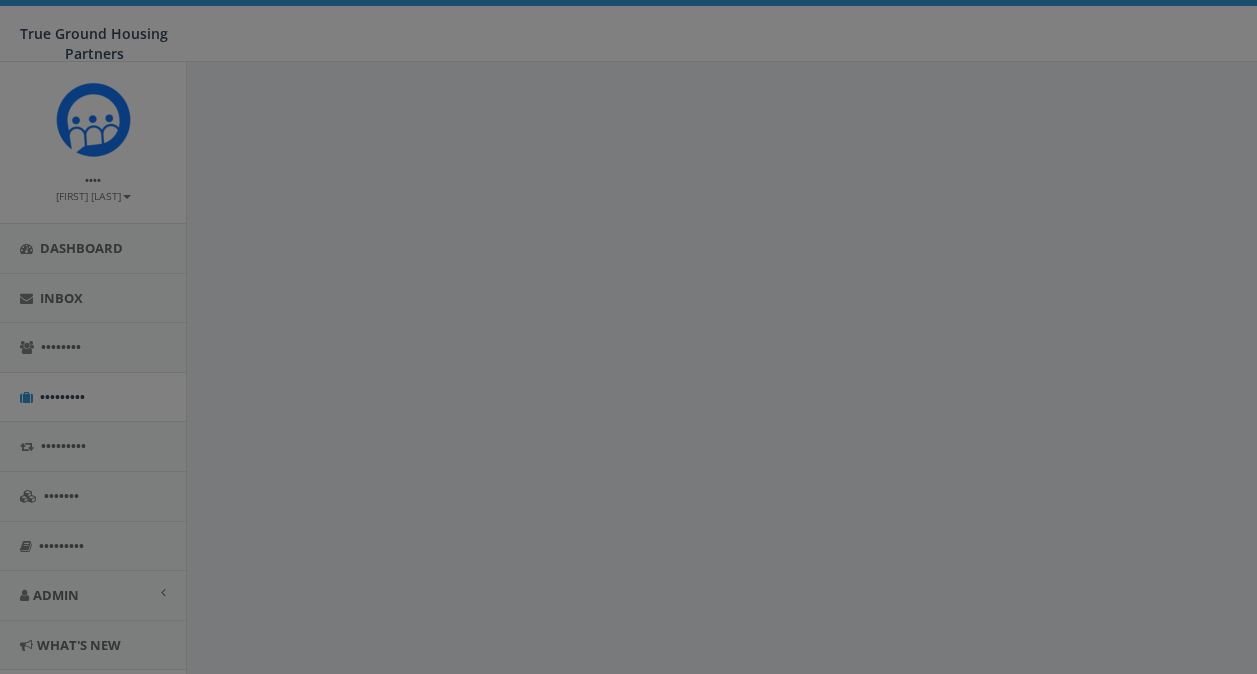 scroll, scrollTop: 0, scrollLeft: 0, axis: both 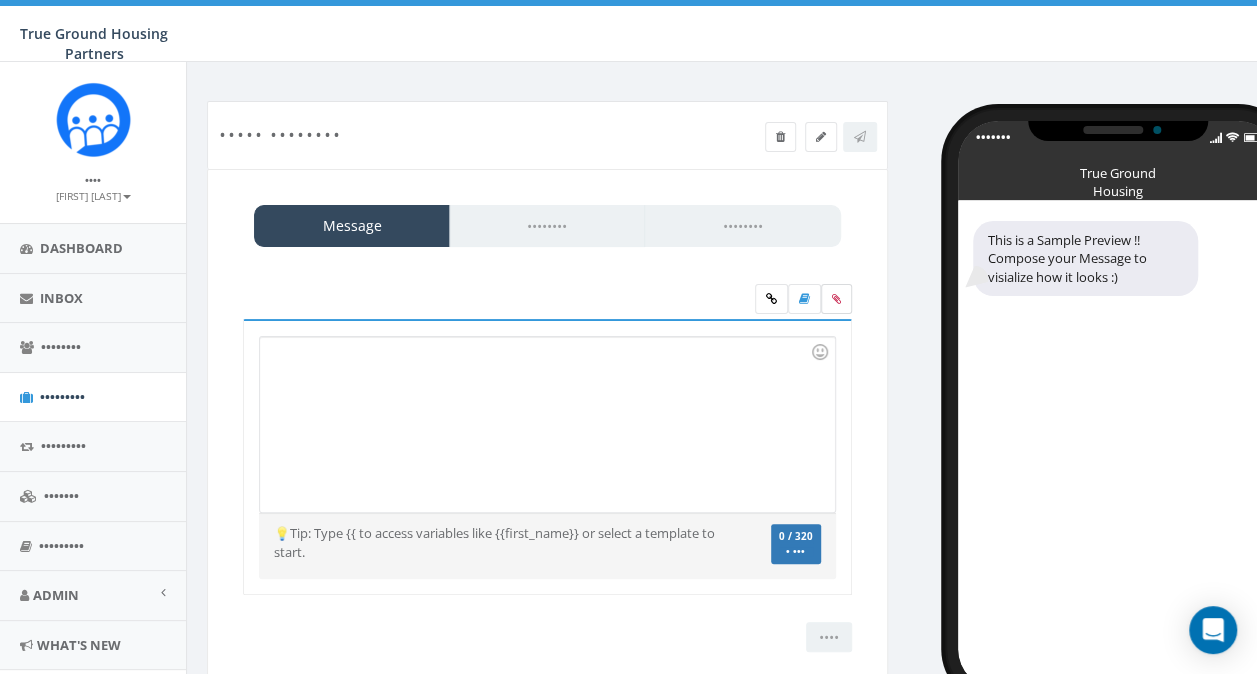 click at bounding box center [836, 299] 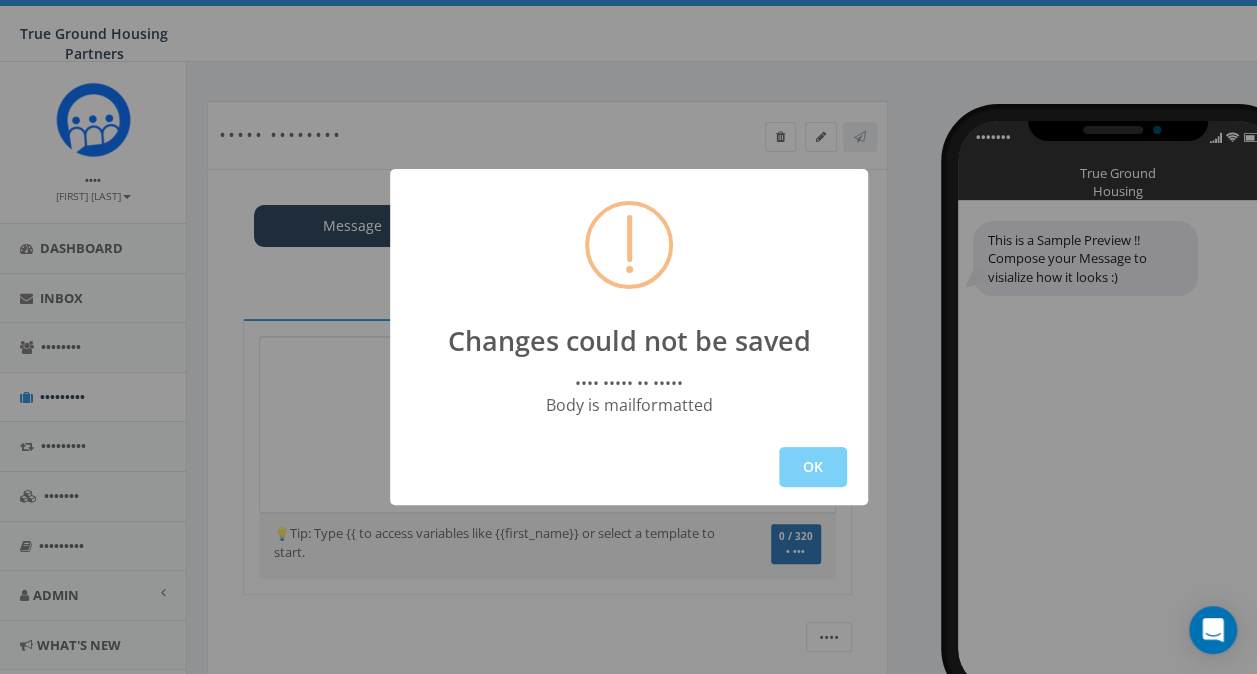 click on "Changes could not be saved Body can't be blank Body is mailformatted
OK" at bounding box center [628, 337] 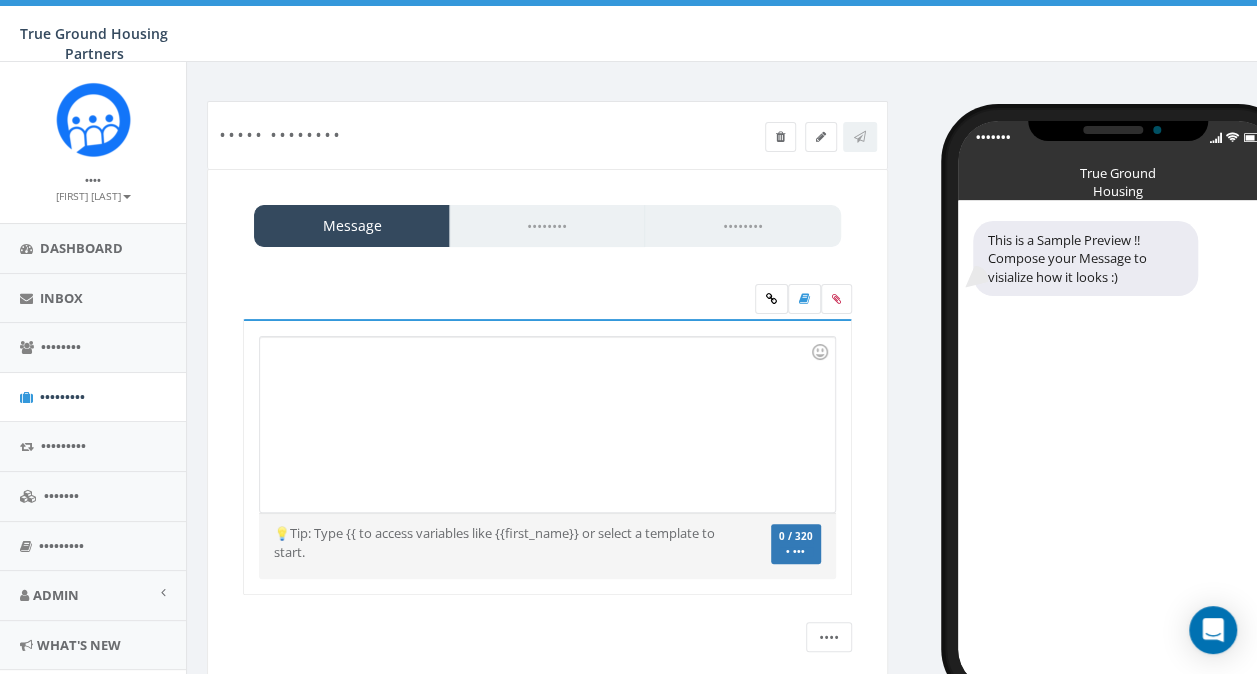 click at bounding box center [547, 424] 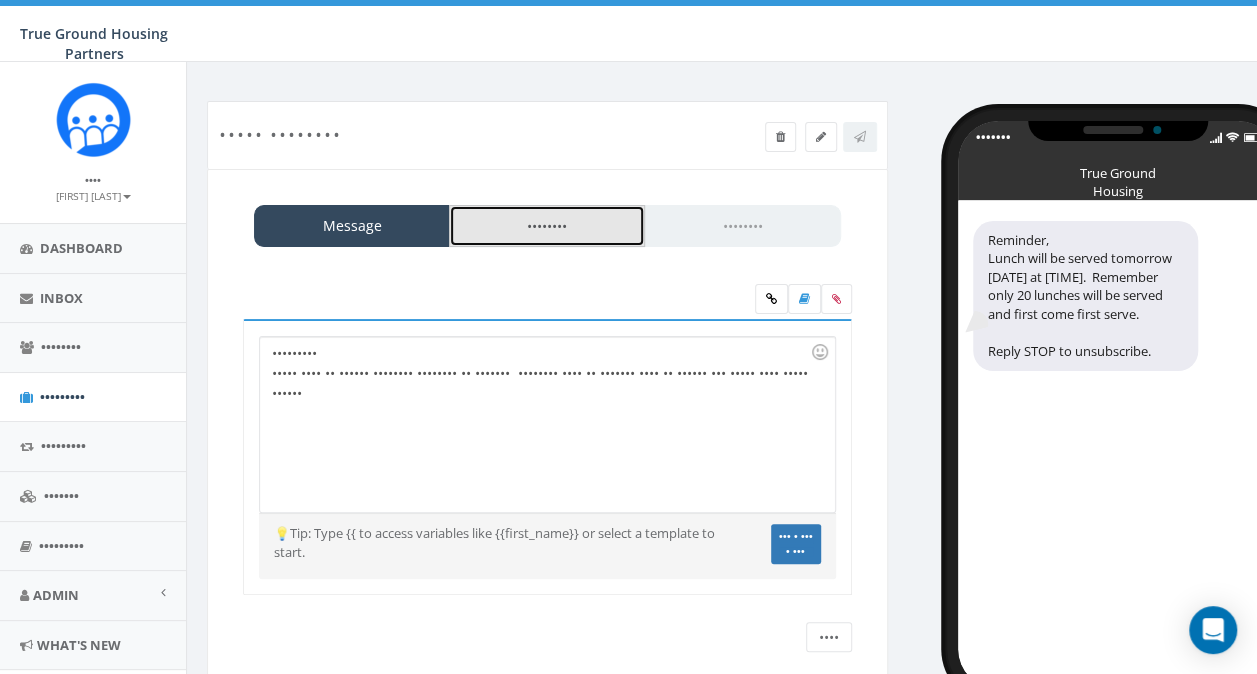 click on "Contacts" at bounding box center [547, 226] 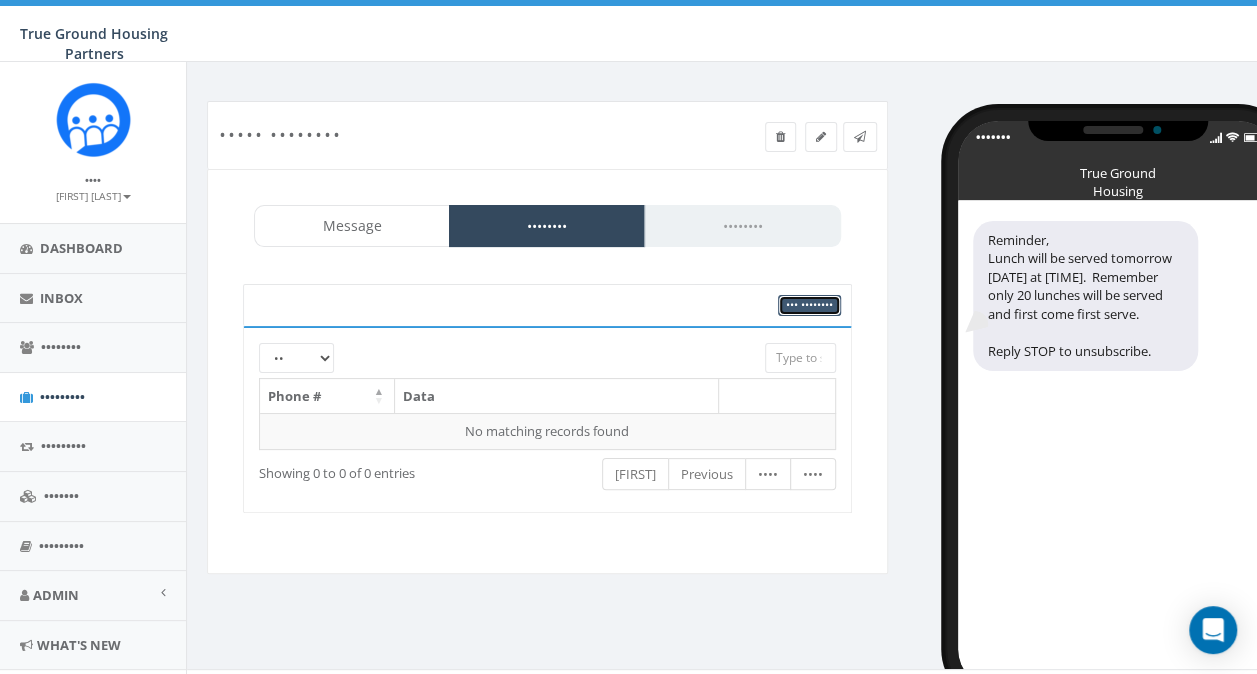 click on "Add Contacts" at bounding box center [809, 304] 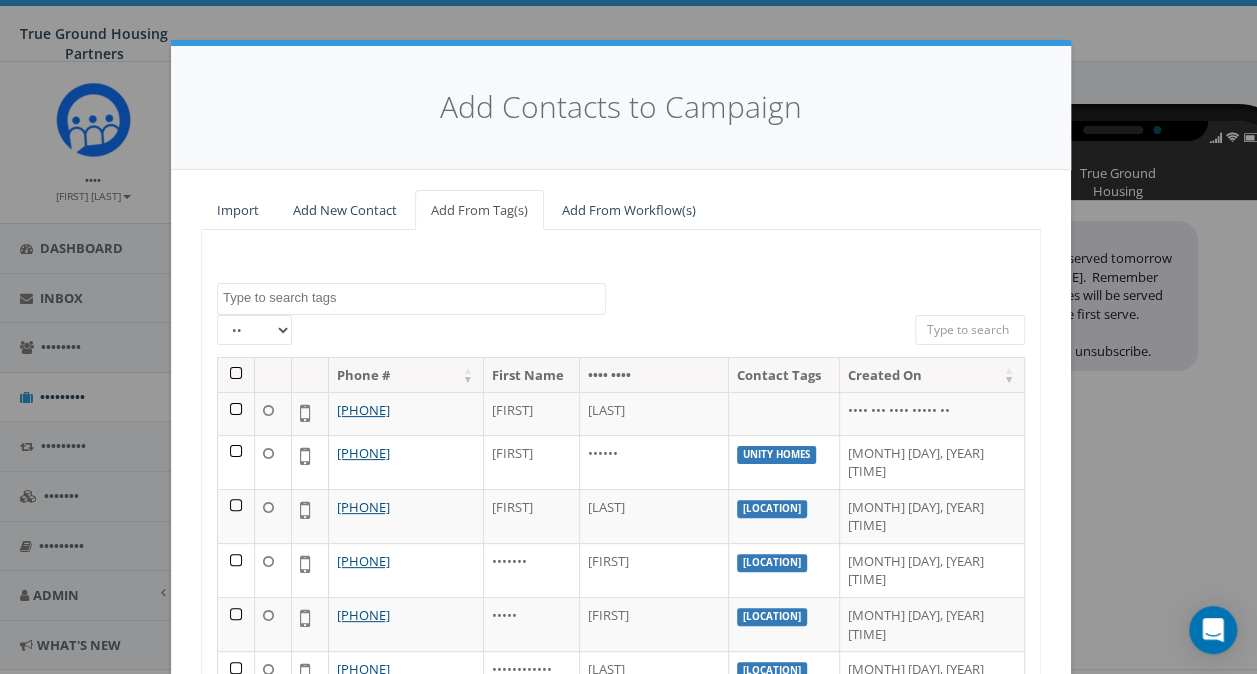 click at bounding box center (414, 298) 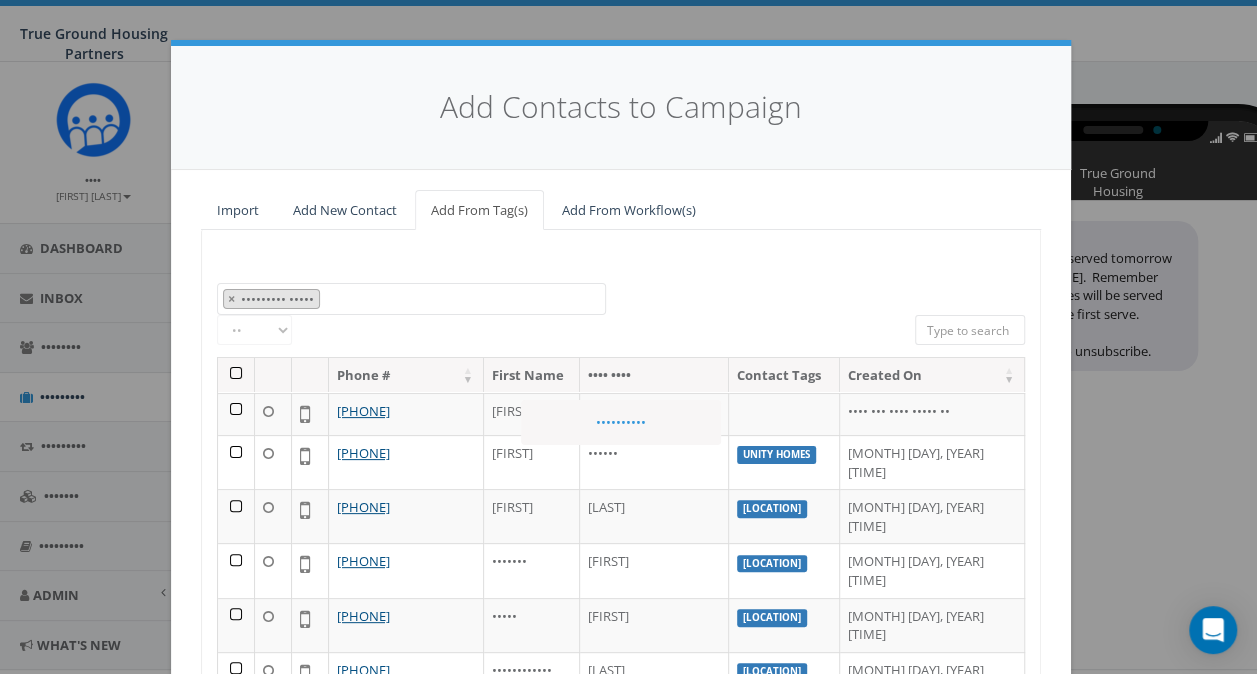 scroll, scrollTop: 697, scrollLeft: 0, axis: vertical 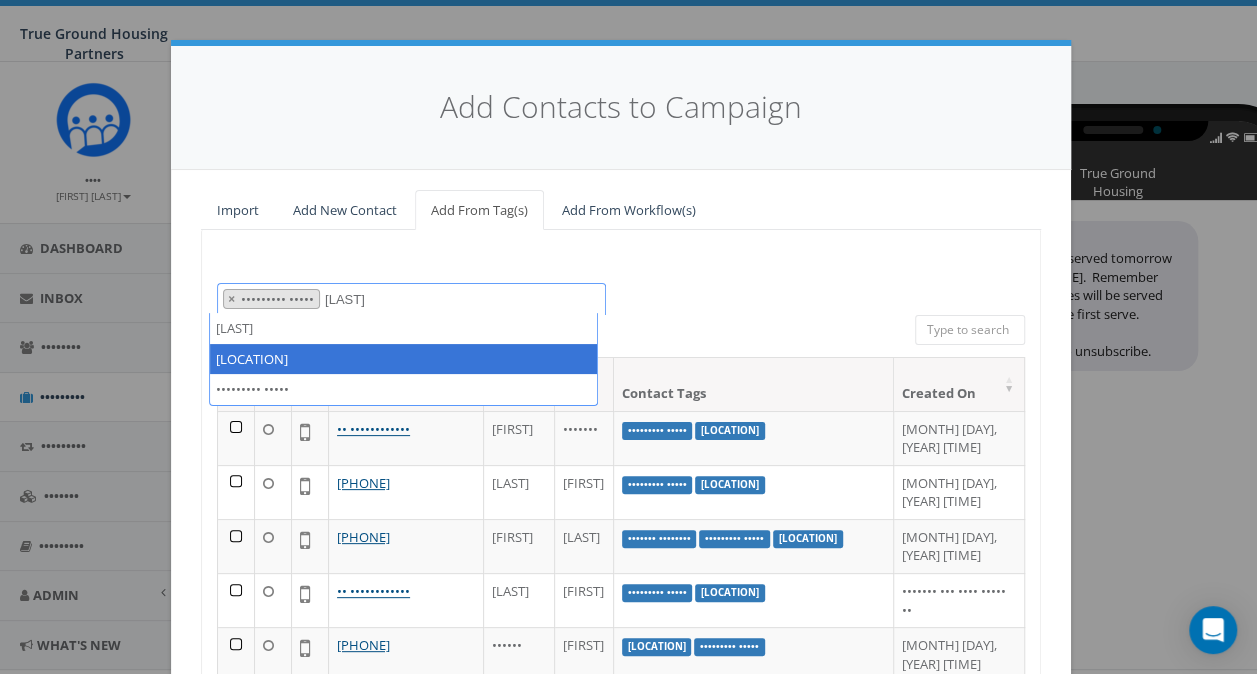 type on "snow" 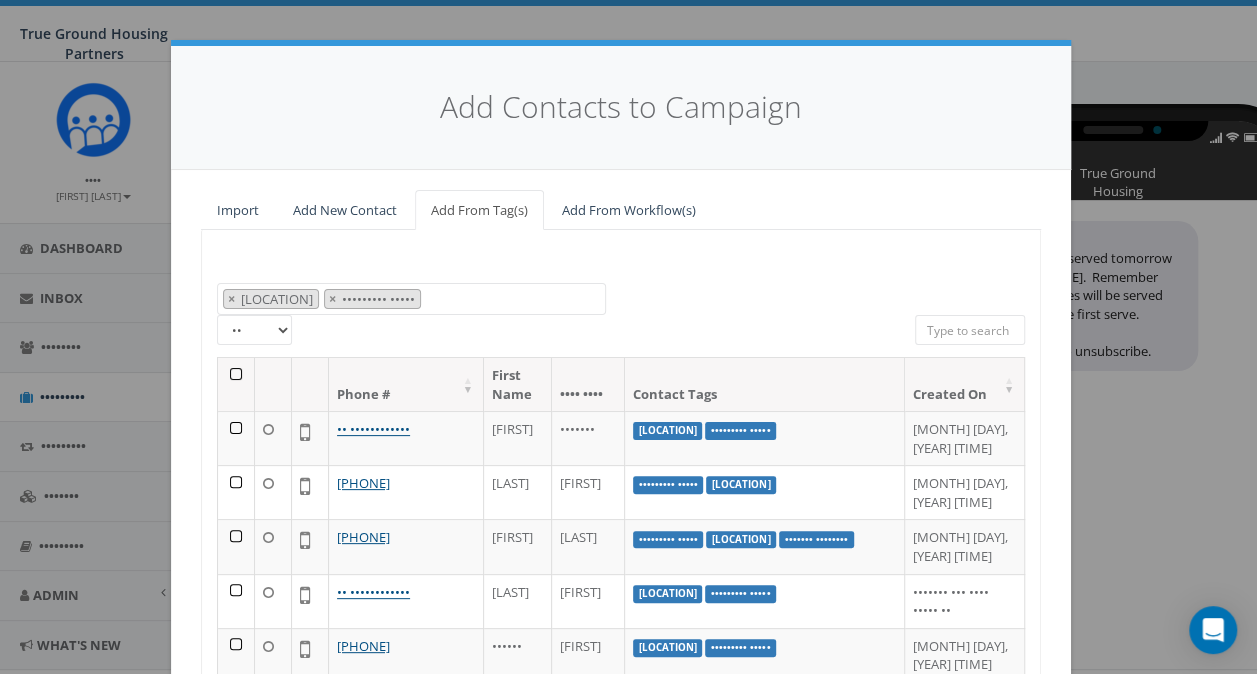 click on "25 50 100" at bounding box center (254, 330) 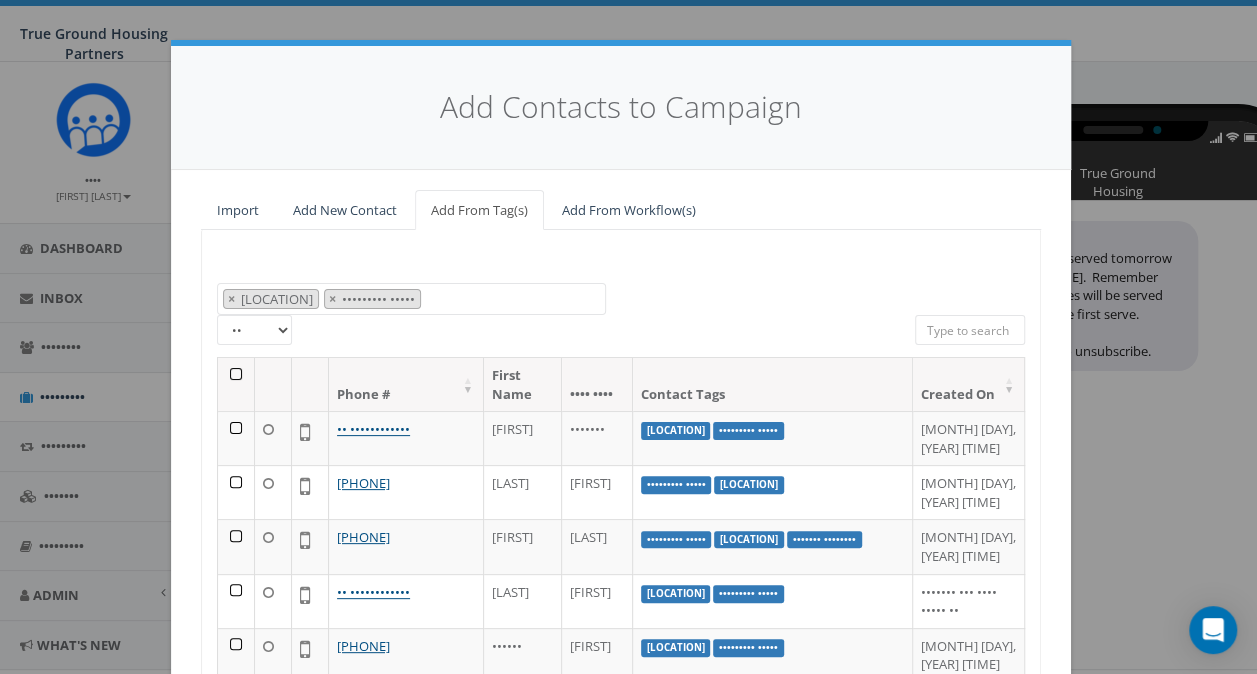 click at bounding box center (236, 384) 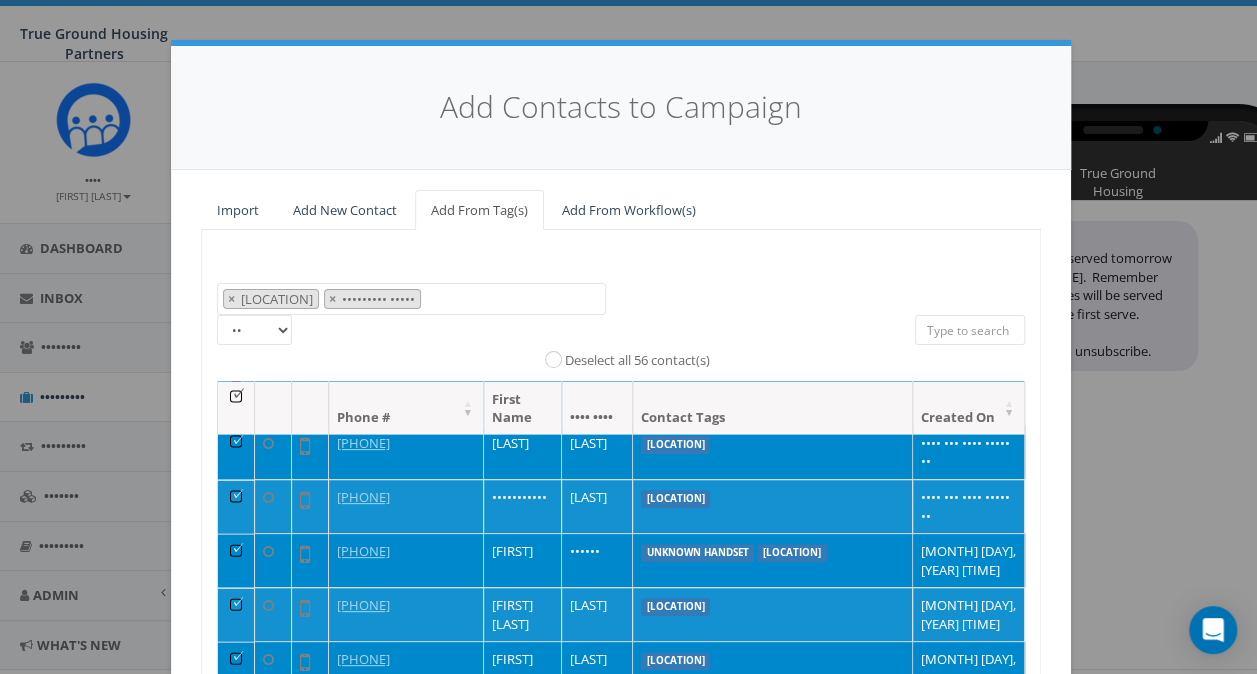 scroll, scrollTop: 2214, scrollLeft: 0, axis: vertical 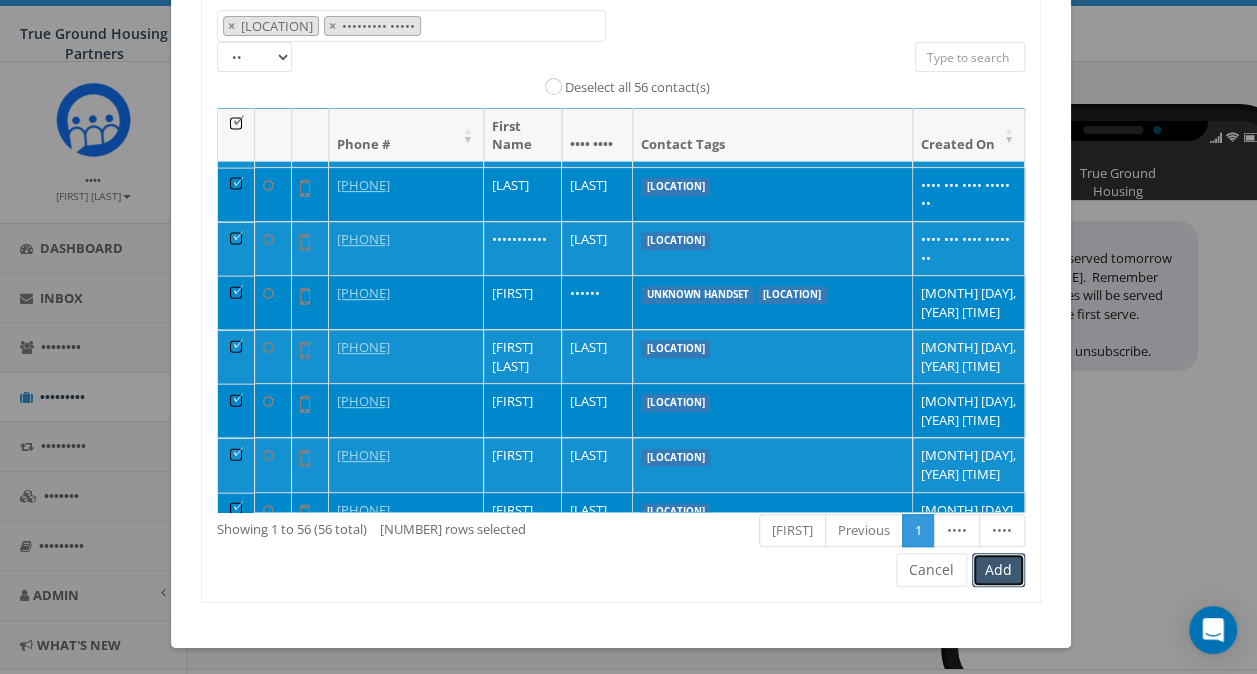 click on "Add" at bounding box center (998, 570) 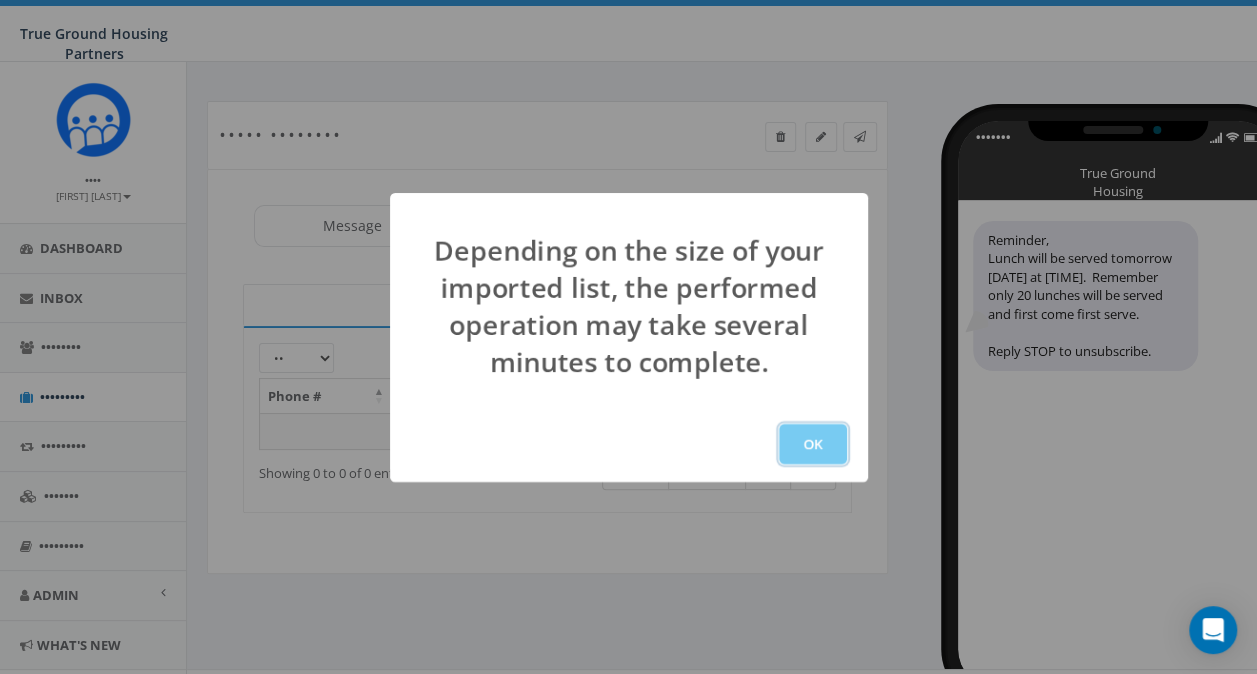 click on "OK" at bounding box center [813, 444] 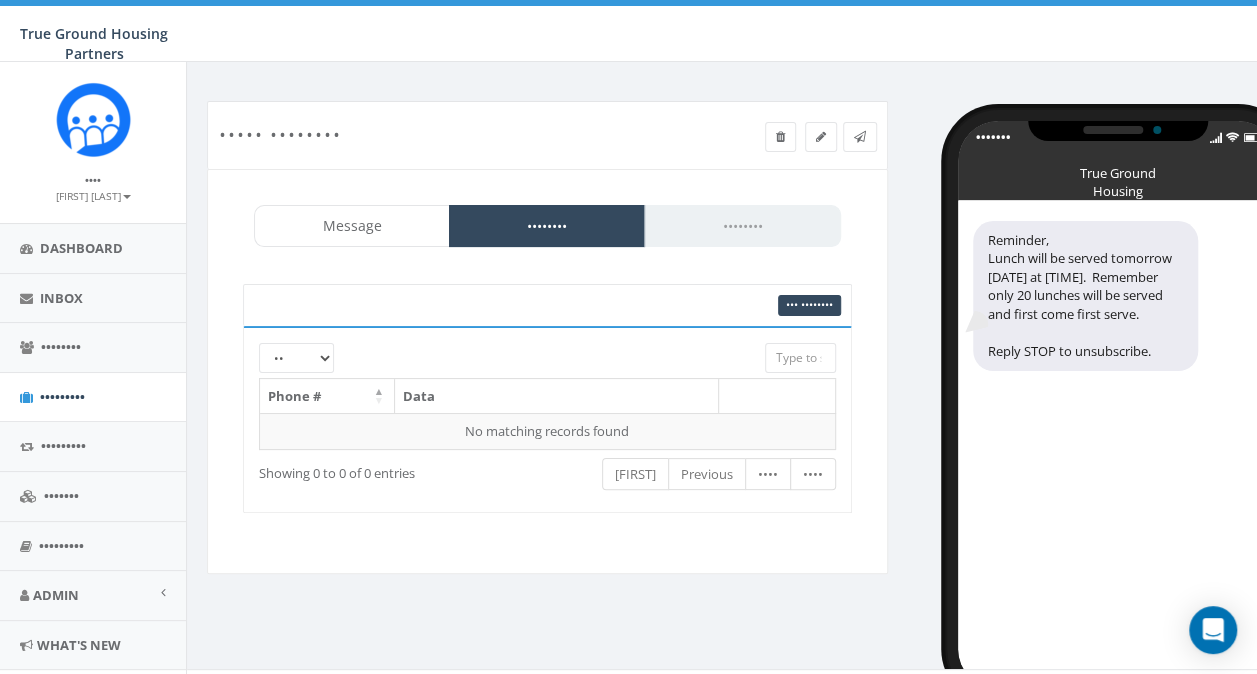 scroll, scrollTop: 34, scrollLeft: 0, axis: vertical 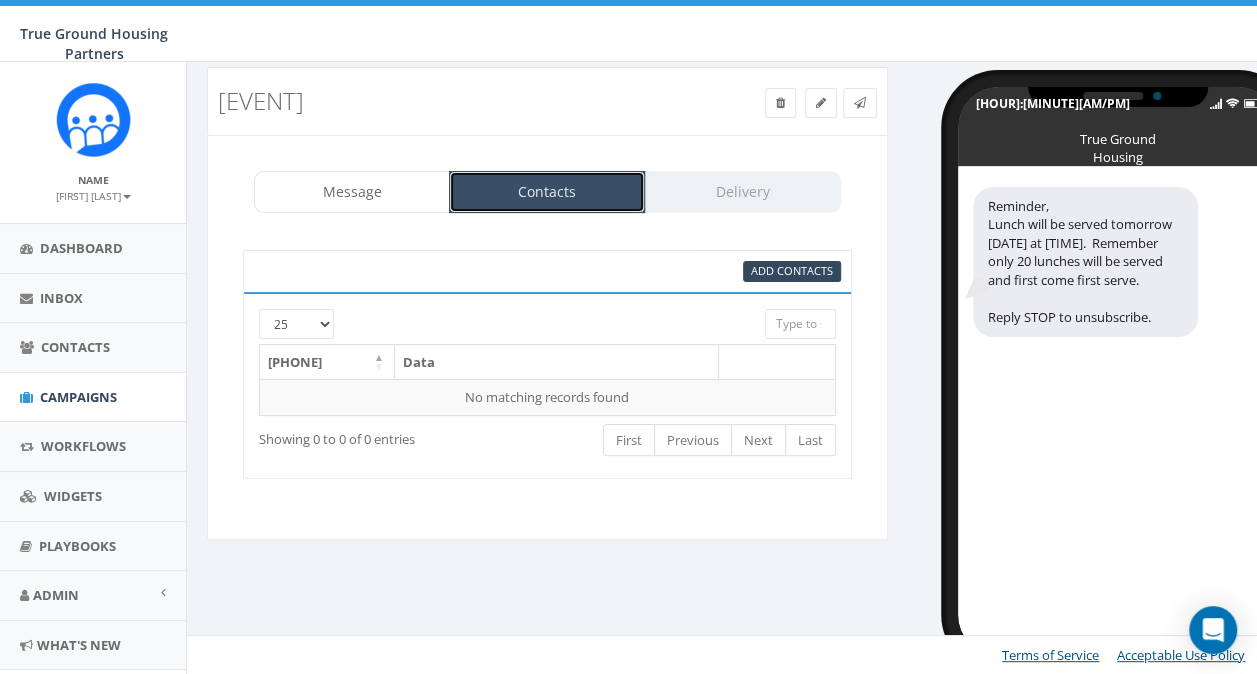 click on "Contacts" at bounding box center [547, 192] 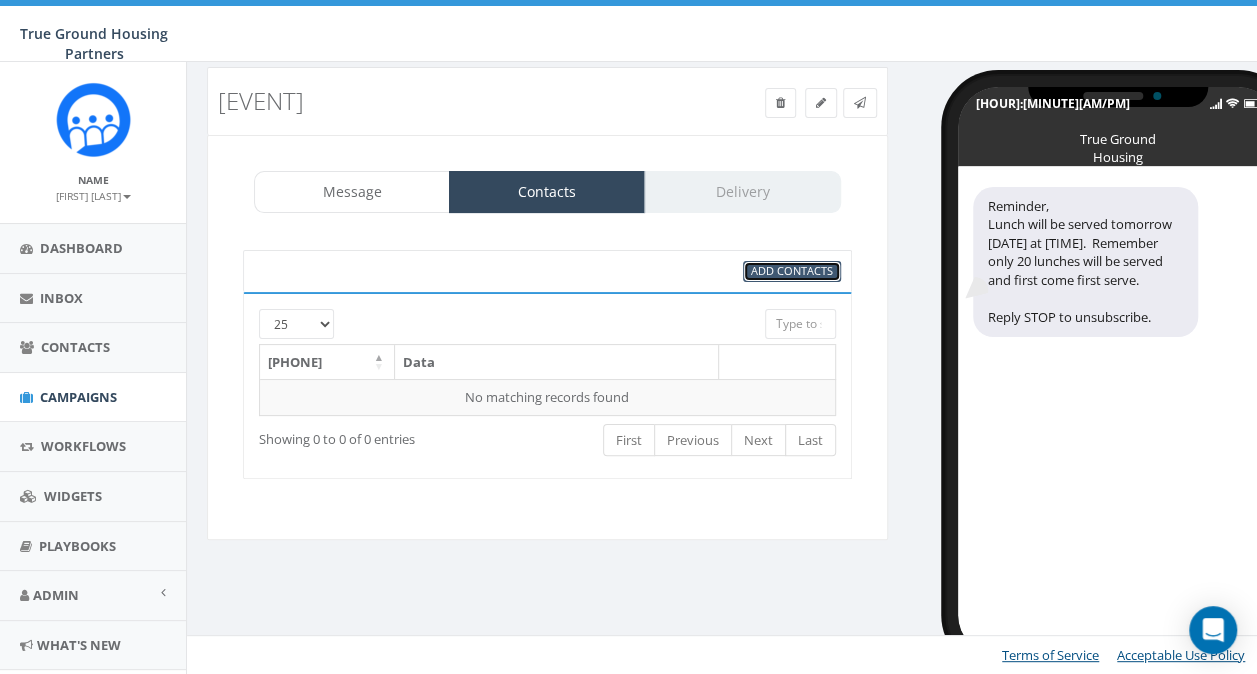 click on "Add Contacts" at bounding box center [792, 270] 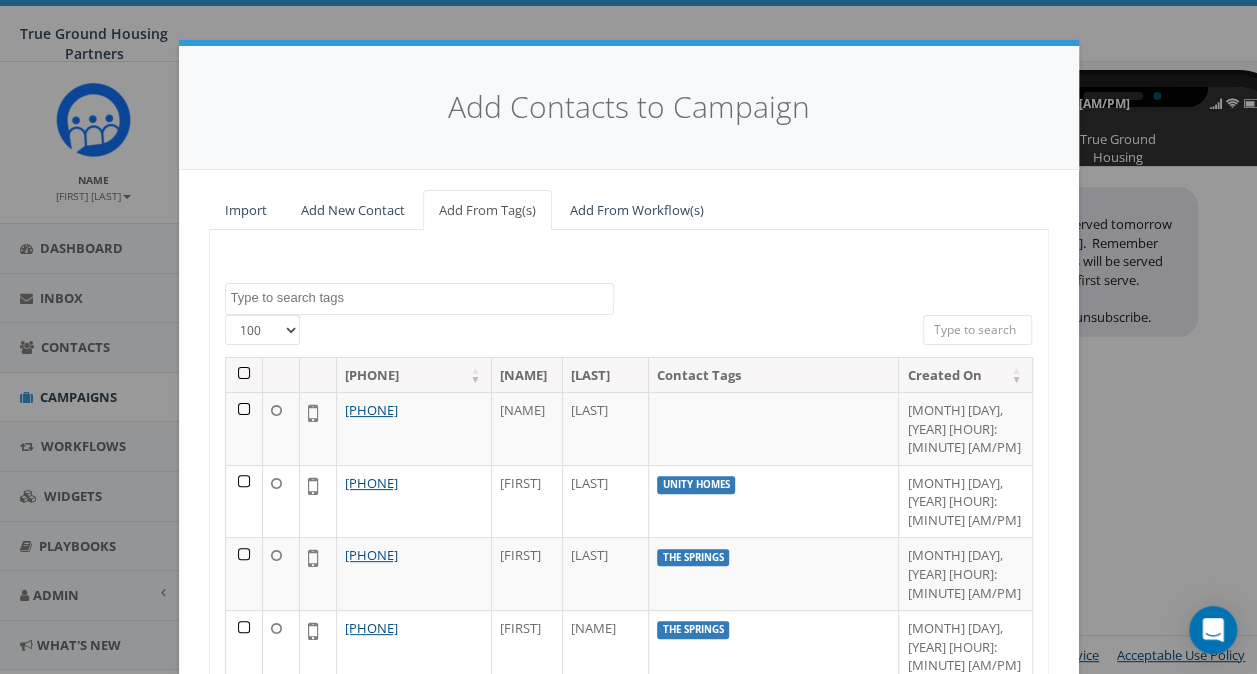 click at bounding box center (422, 298) 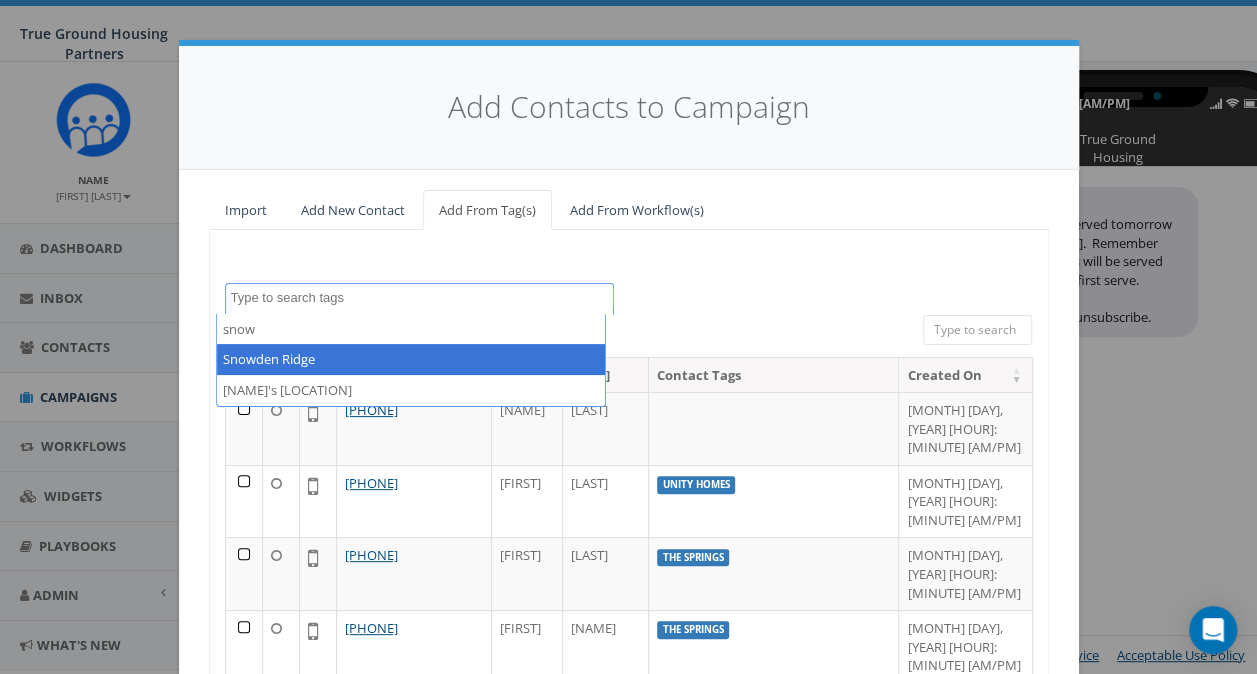 scroll, scrollTop: 680, scrollLeft: 0, axis: vertical 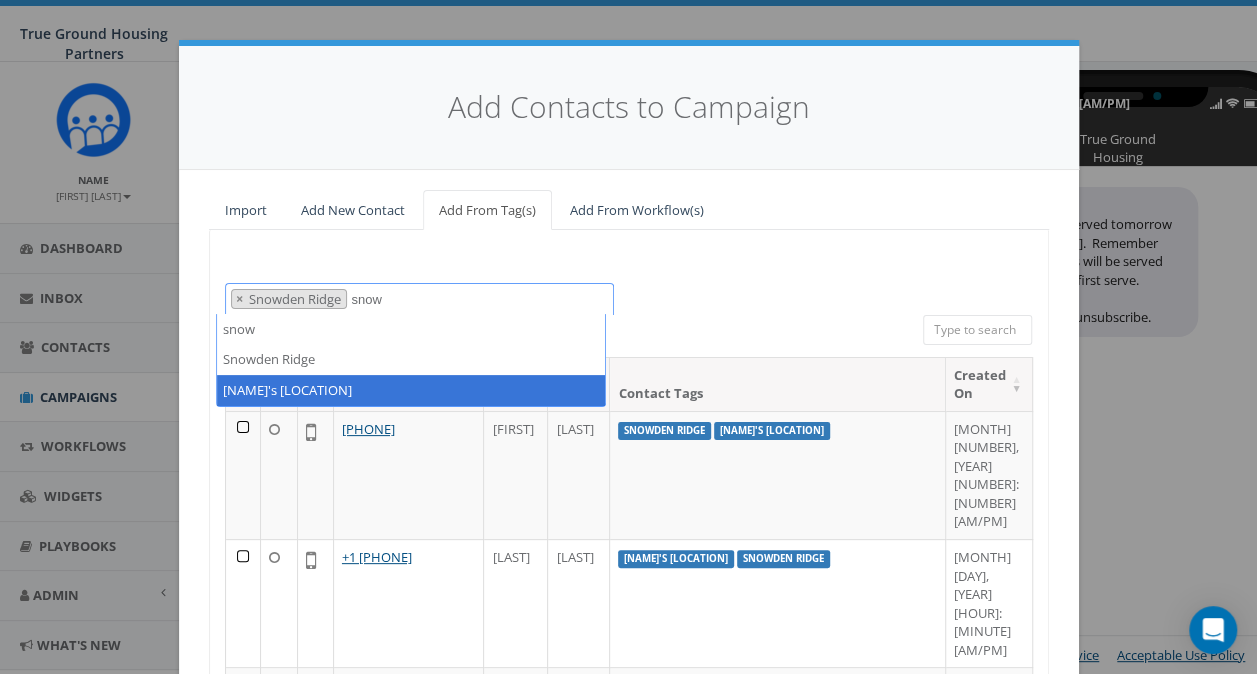 type on "snow" 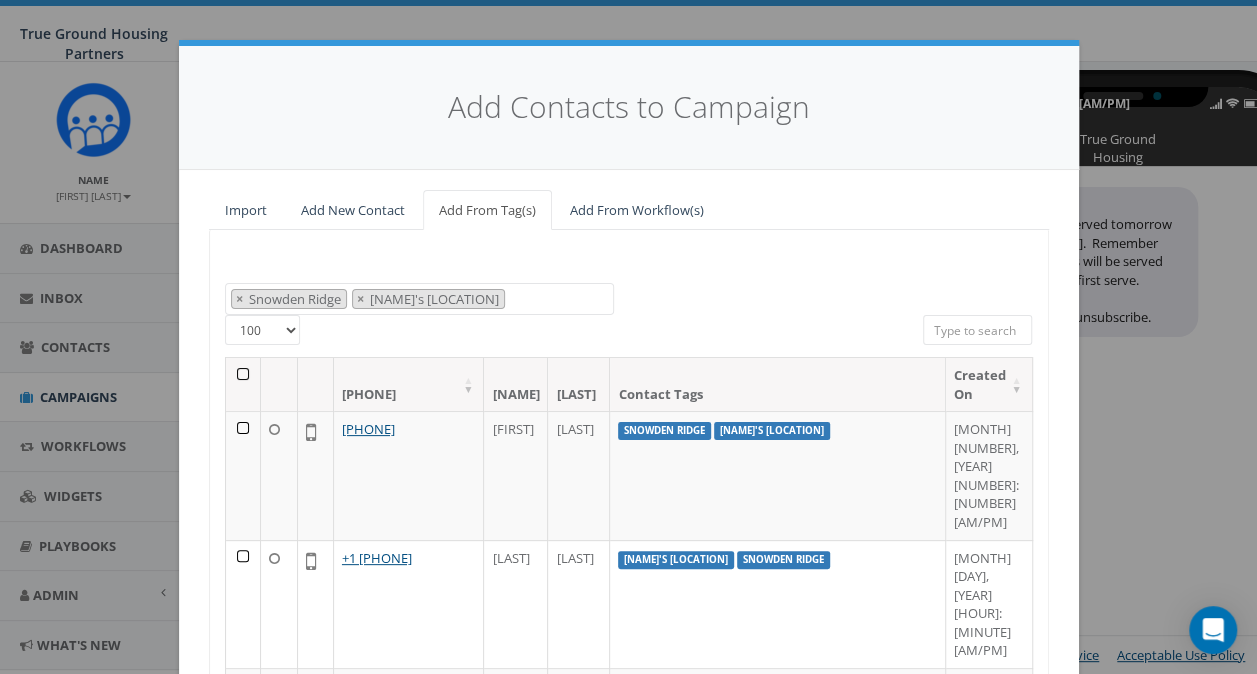 click at bounding box center [244, 384] 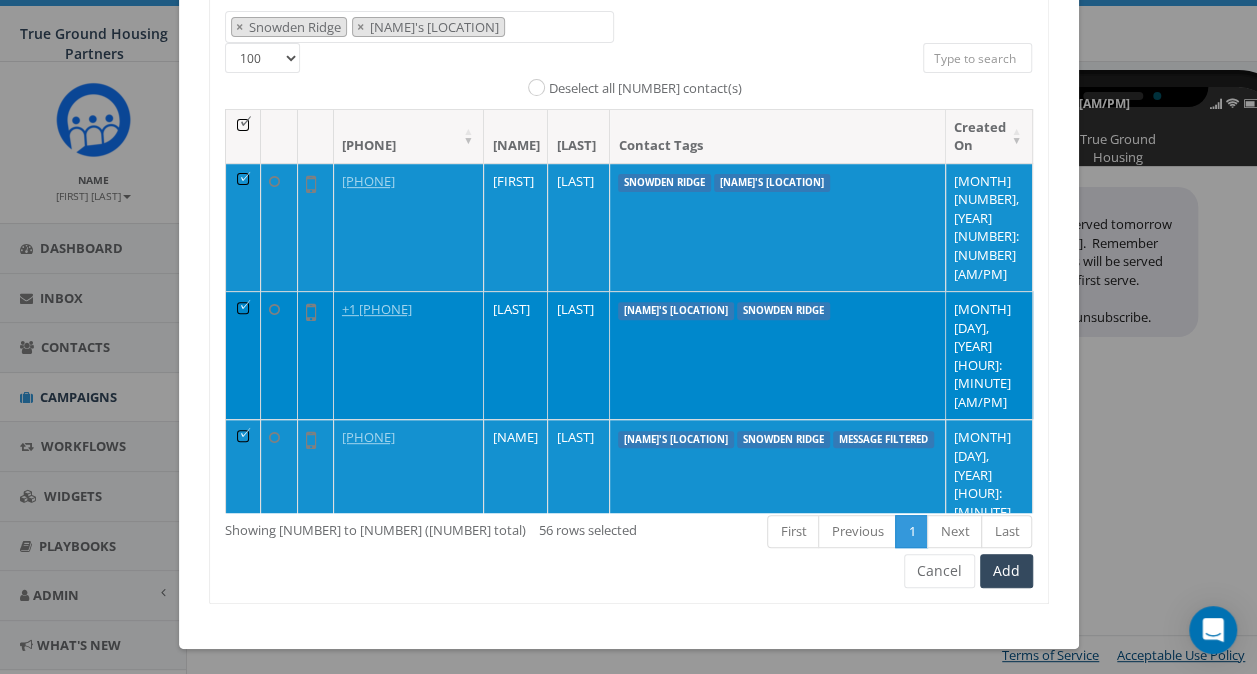 scroll, scrollTop: 273, scrollLeft: 0, axis: vertical 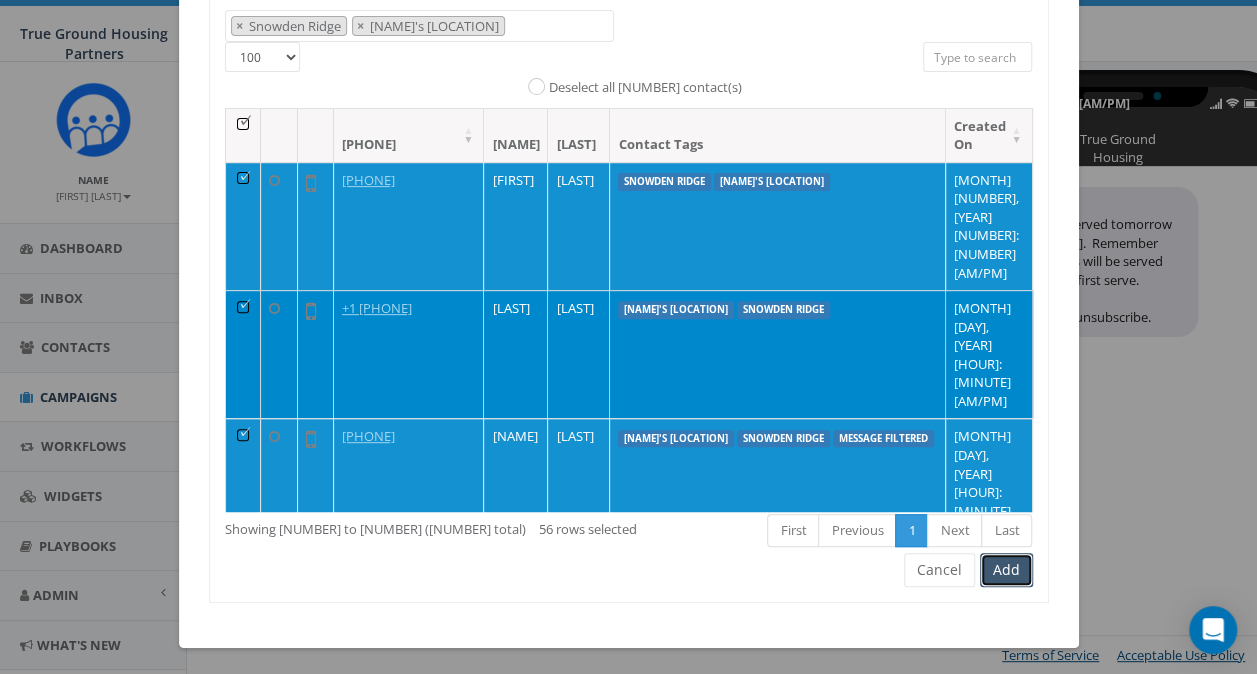 click on "Add" at bounding box center [1006, 570] 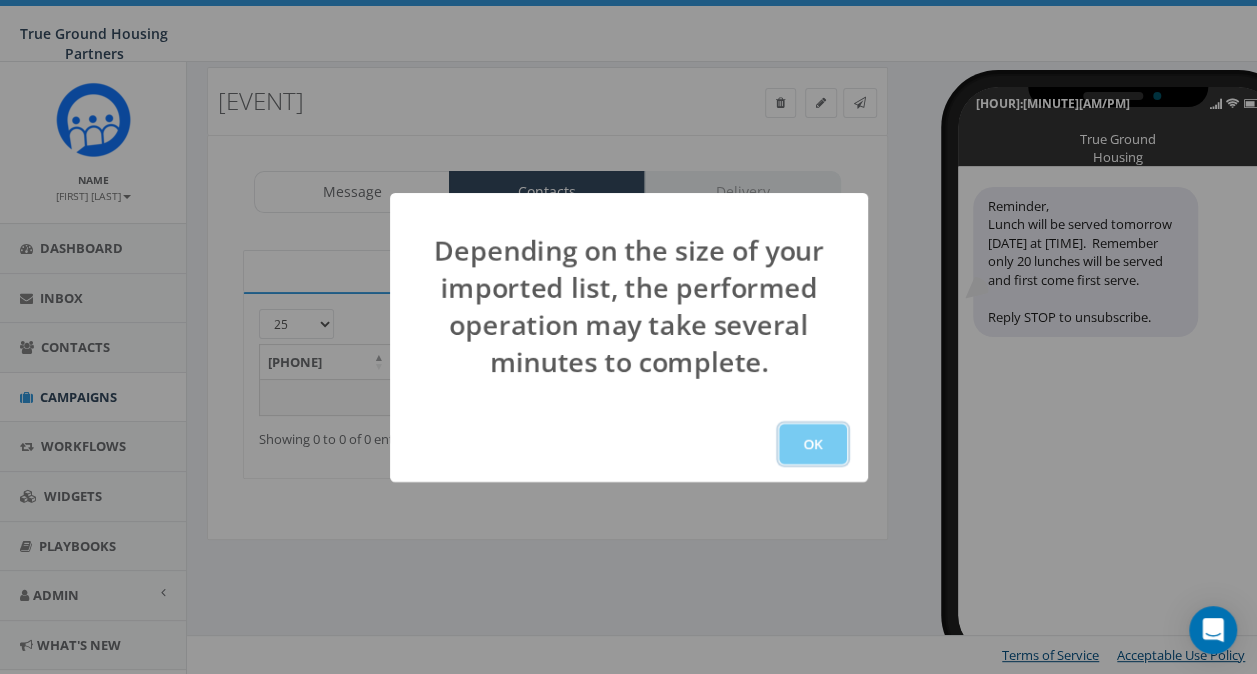 click on "OK" at bounding box center (813, 444) 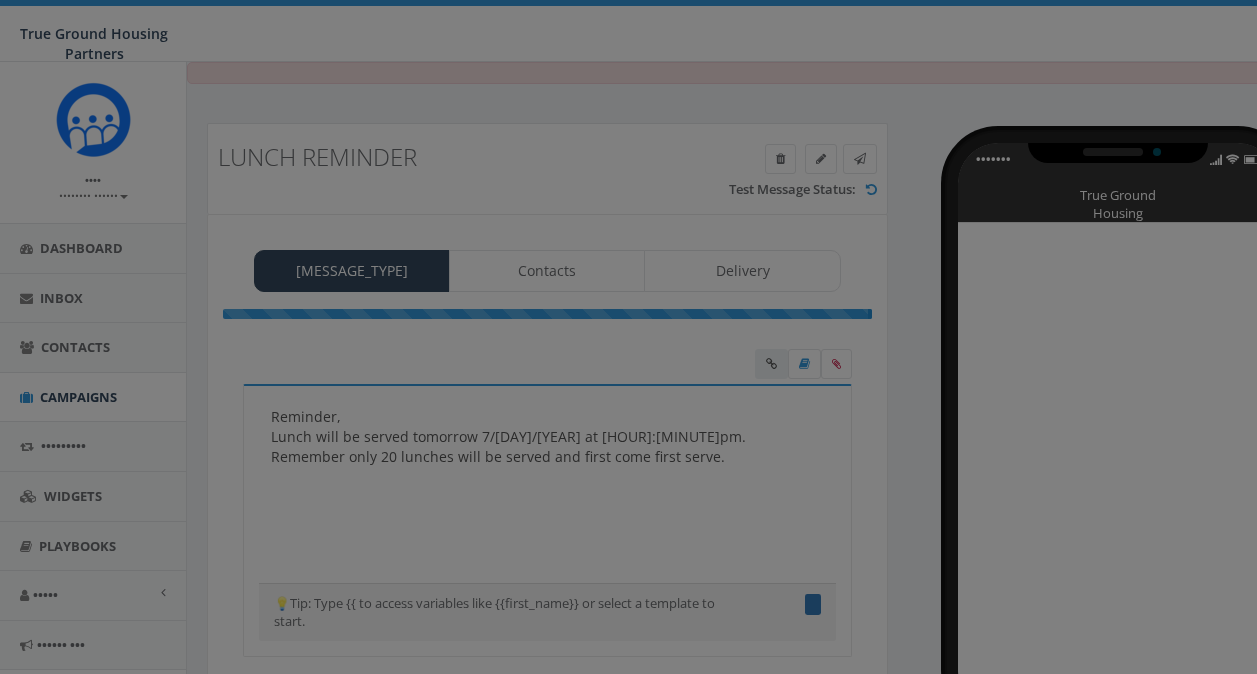 scroll, scrollTop: 34, scrollLeft: 0, axis: vertical 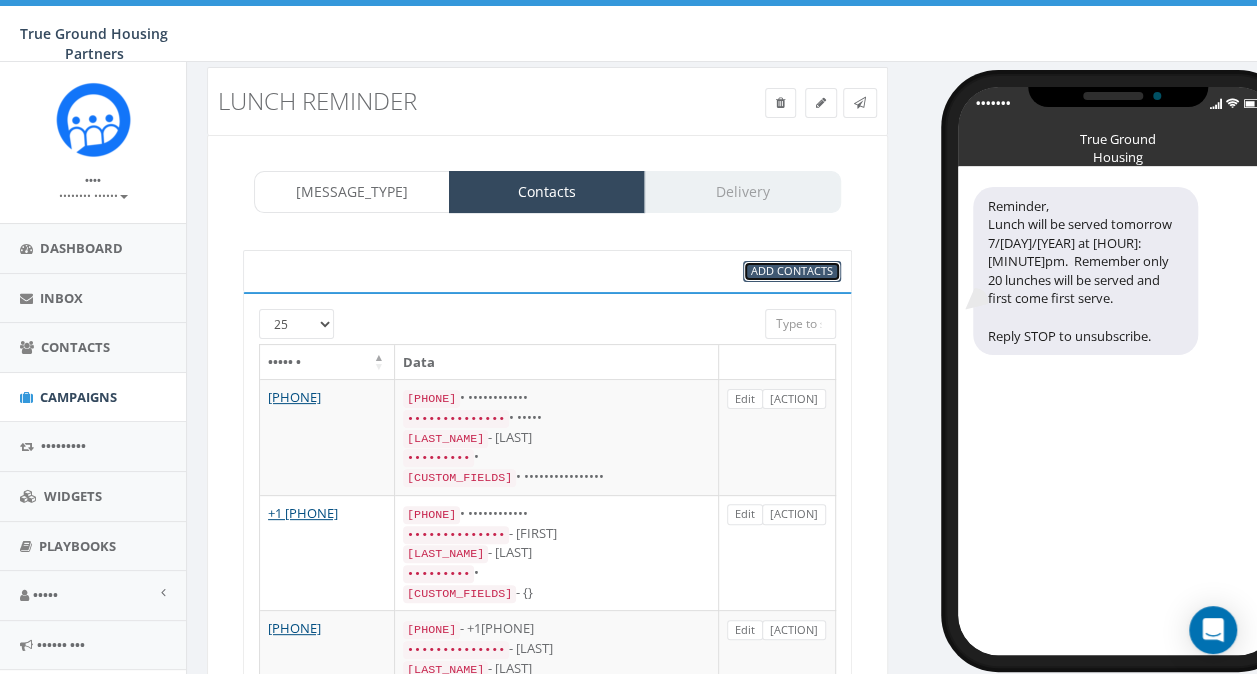 click on "Add Contacts" at bounding box center [792, 270] 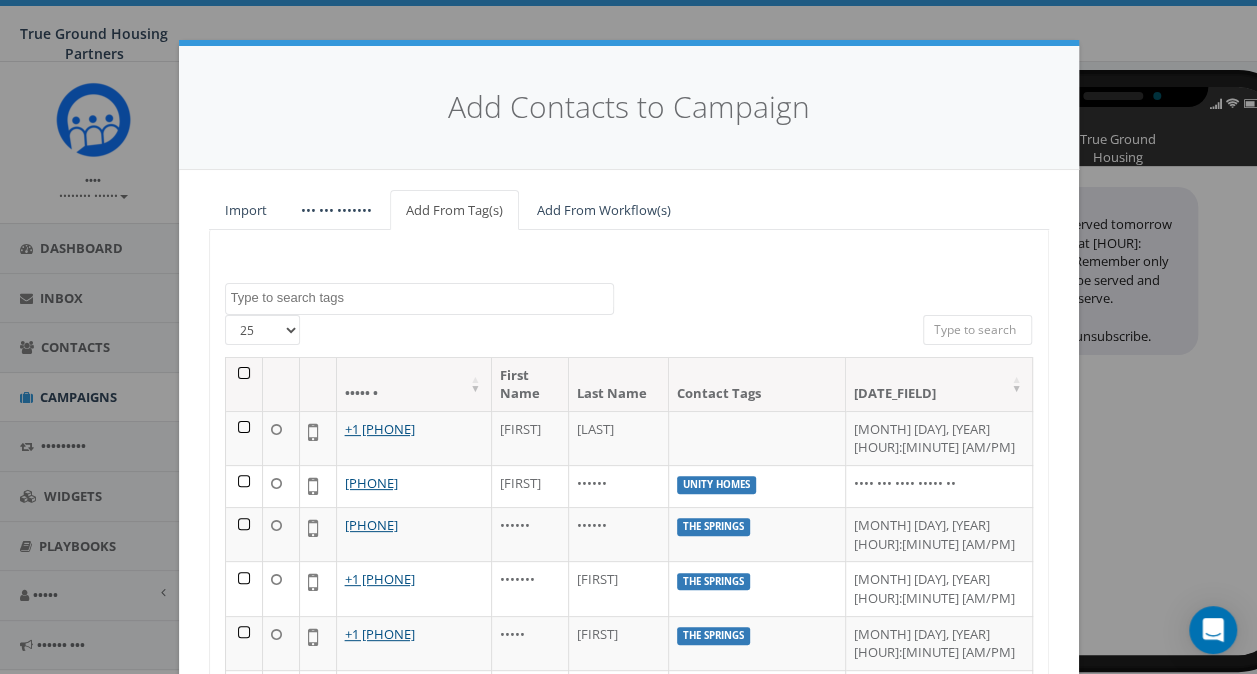 click at bounding box center (422, 298) 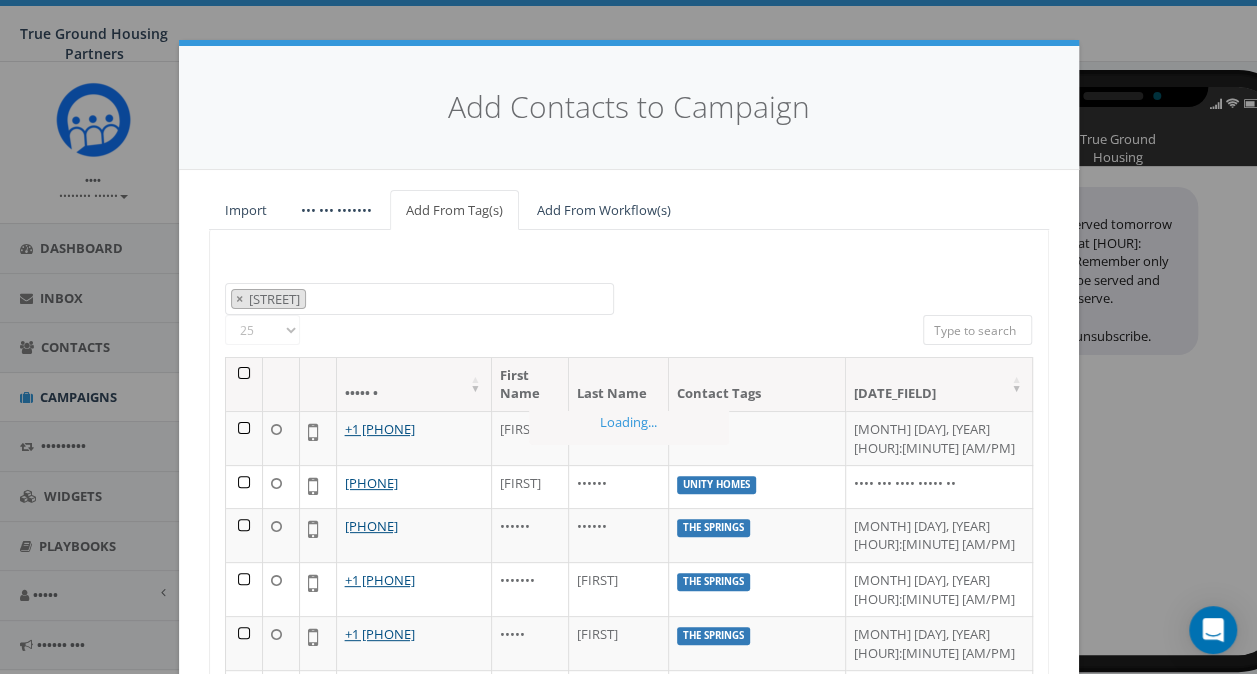 scroll, scrollTop: 680, scrollLeft: 0, axis: vertical 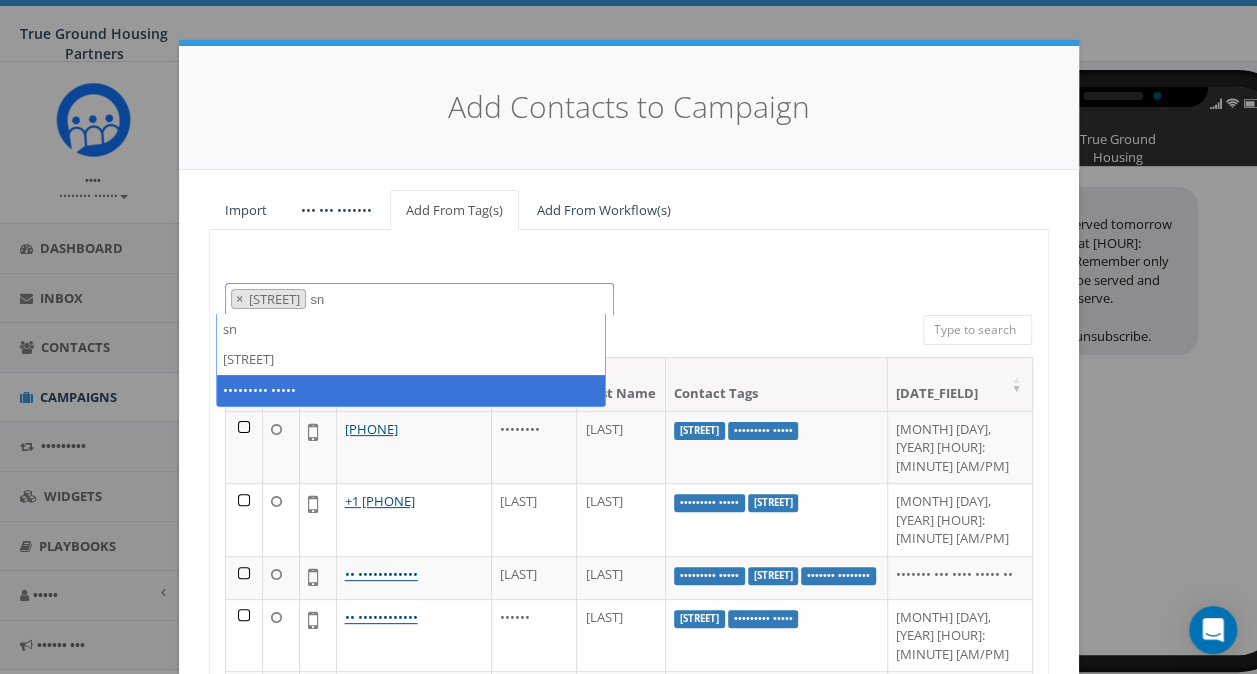 type on "sn" 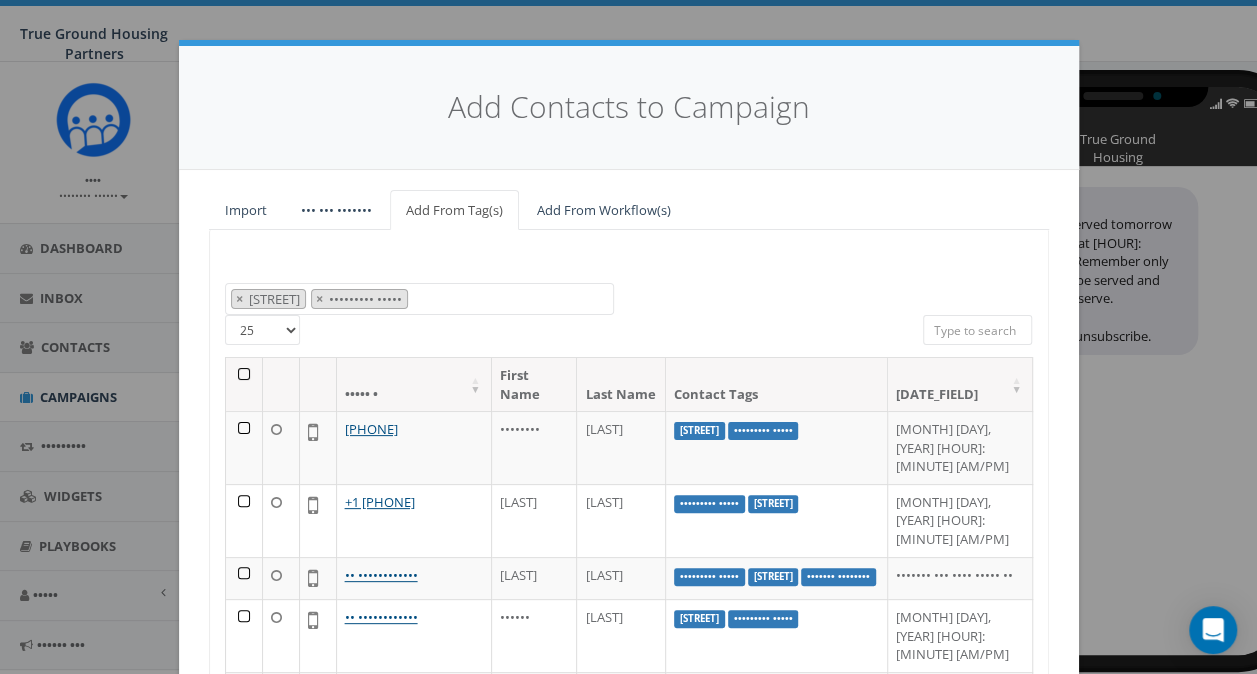 click at bounding box center (244, 384) 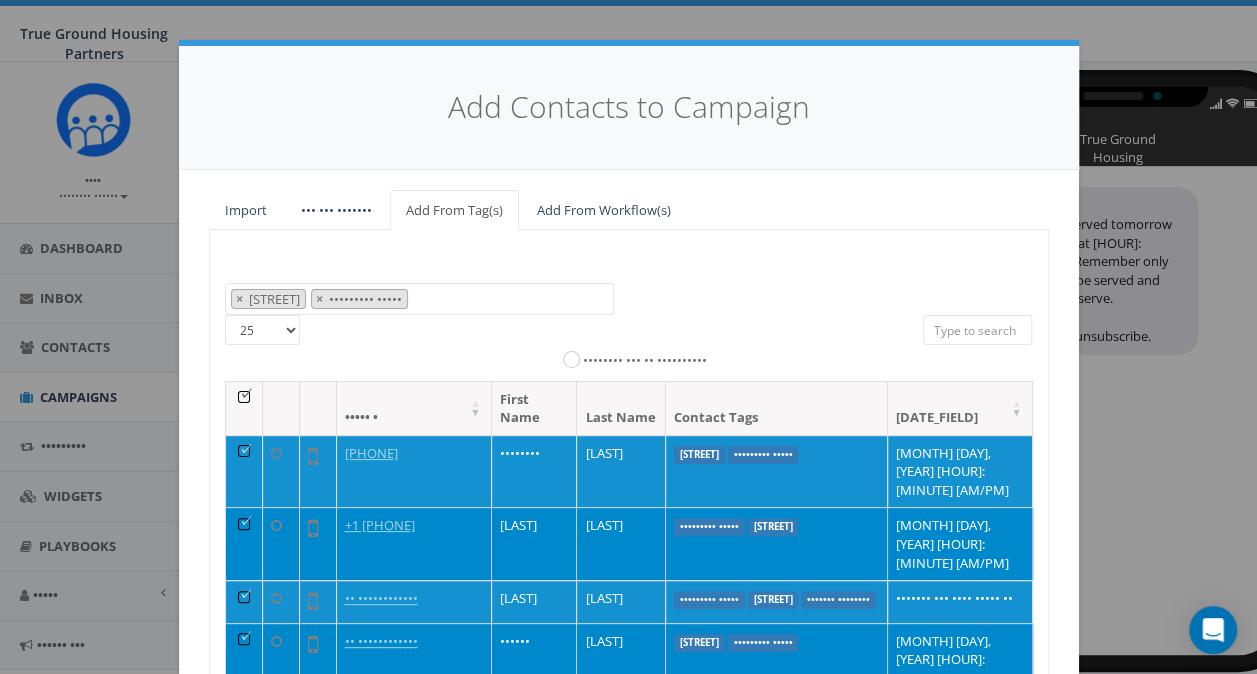 scroll, scrollTop: 273, scrollLeft: 0, axis: vertical 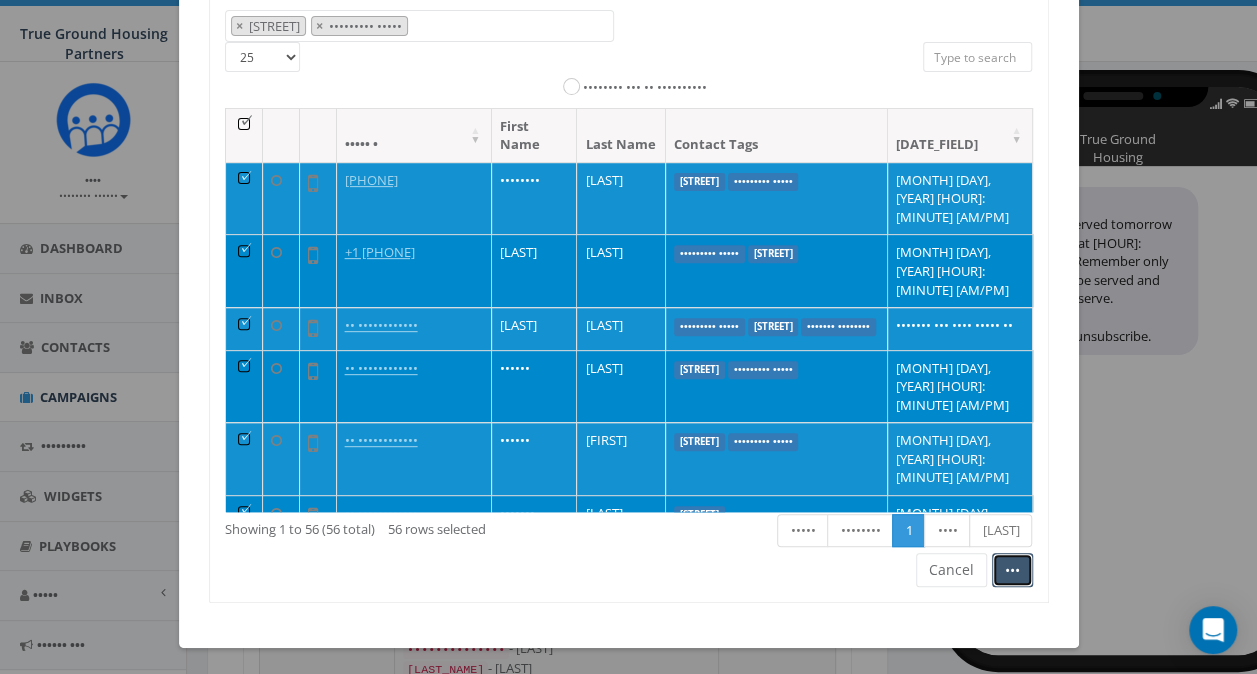 click on "Add" at bounding box center [1012, 570] 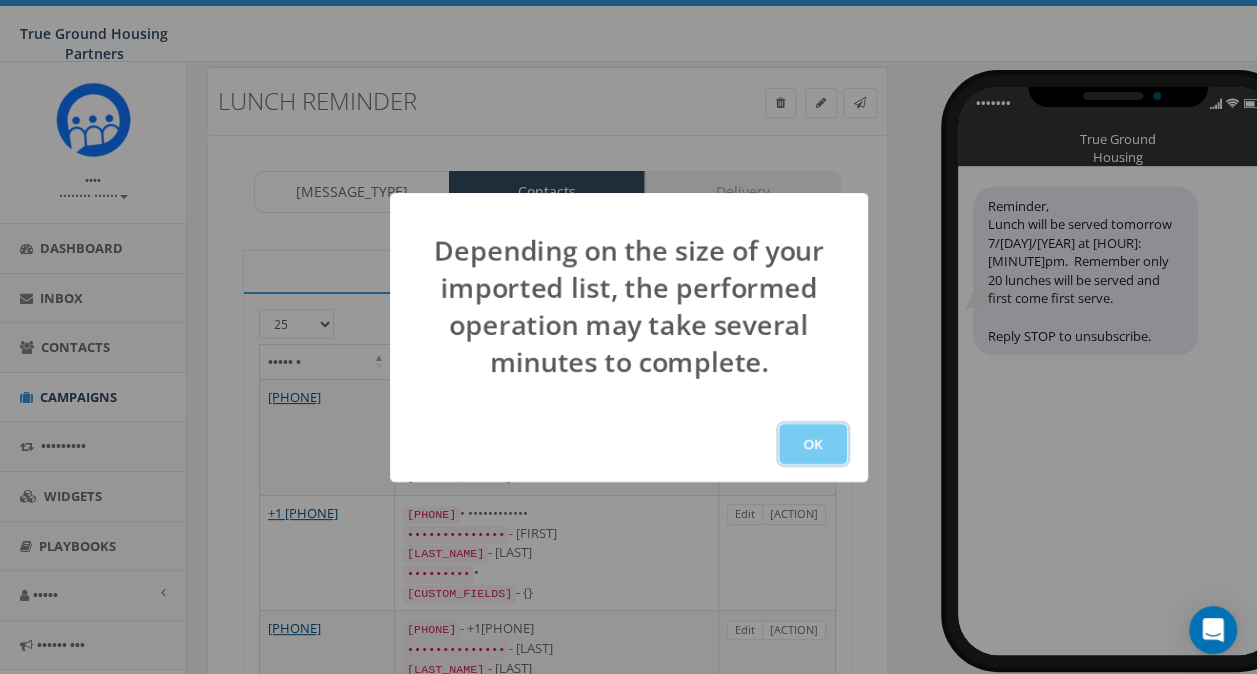 click on "OK" at bounding box center (813, 444) 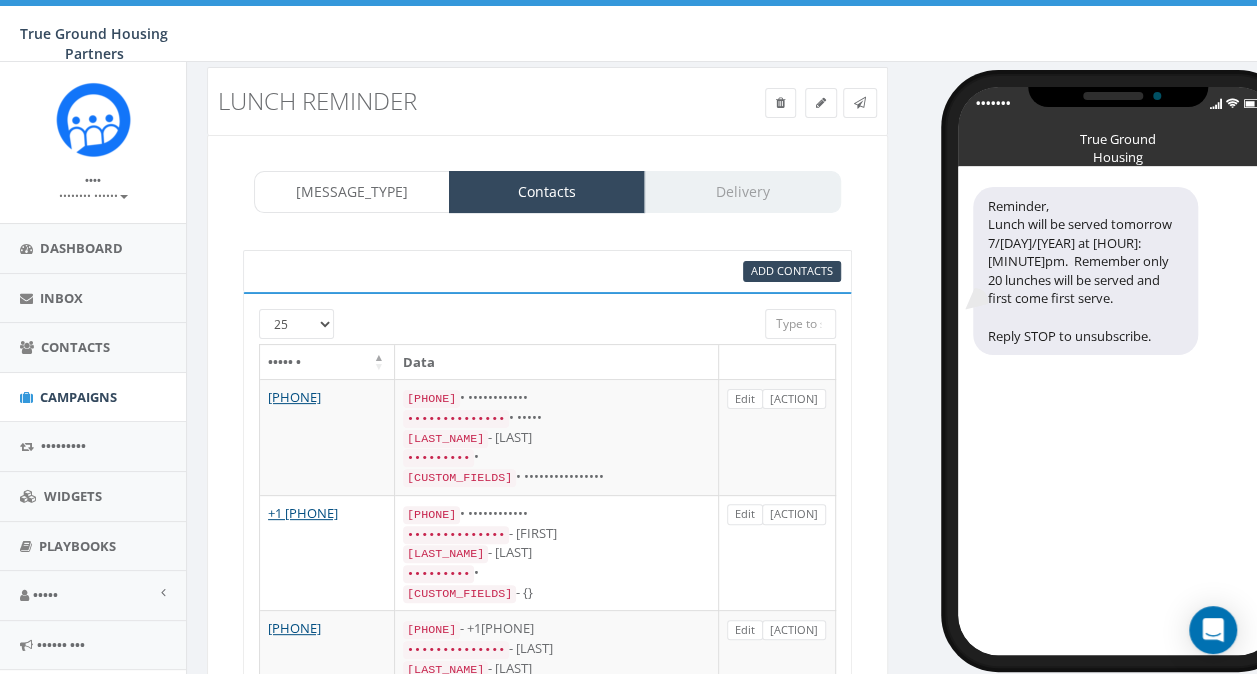scroll, scrollTop: 262, scrollLeft: 0, axis: vertical 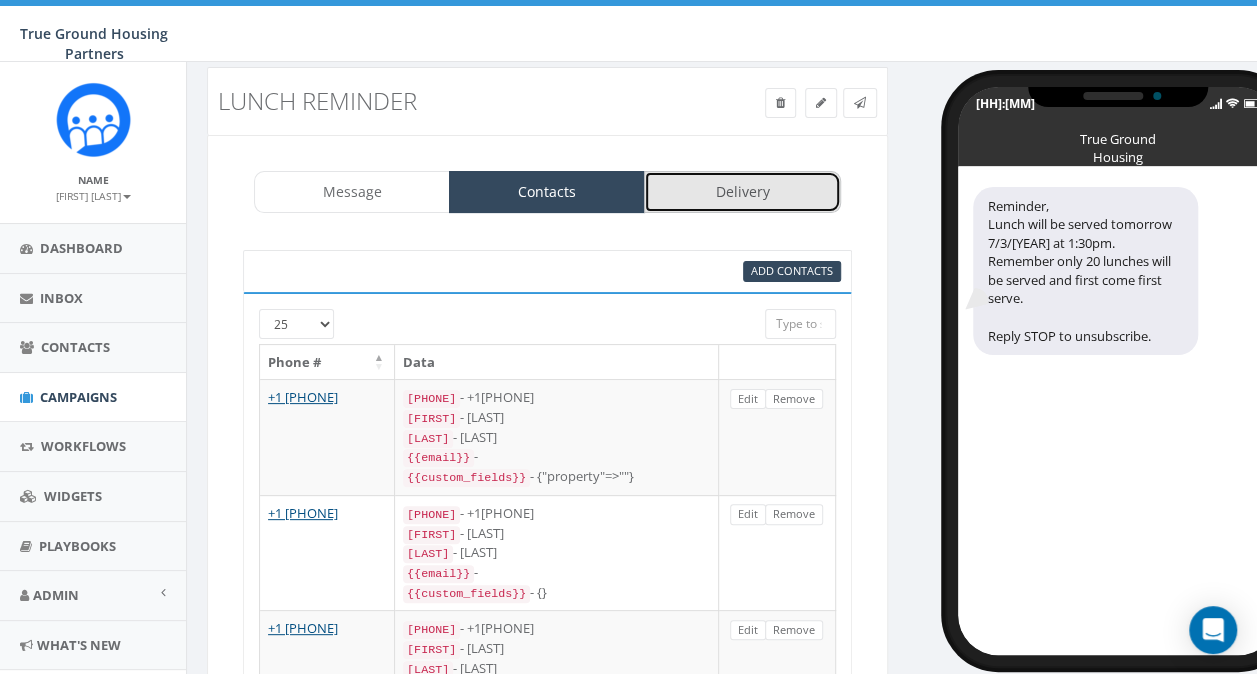 click on "Delivery" at bounding box center [742, 192] 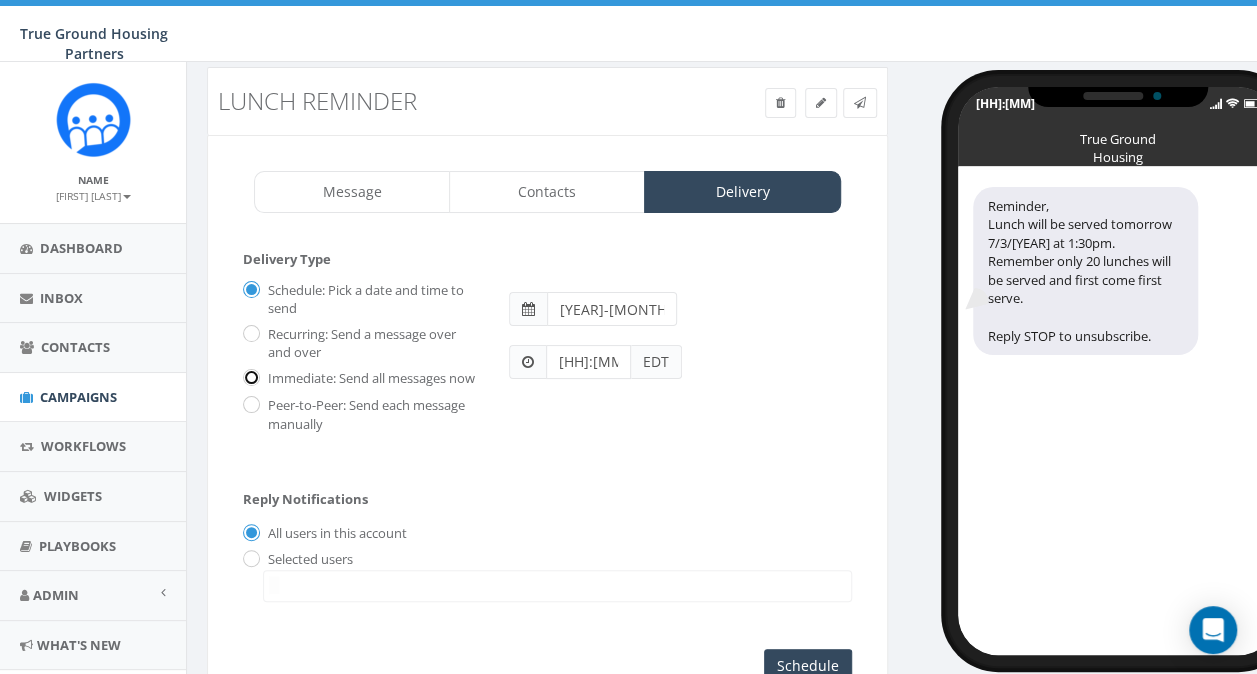 click on "Immediate: Send all messages now" at bounding box center (249, 379) 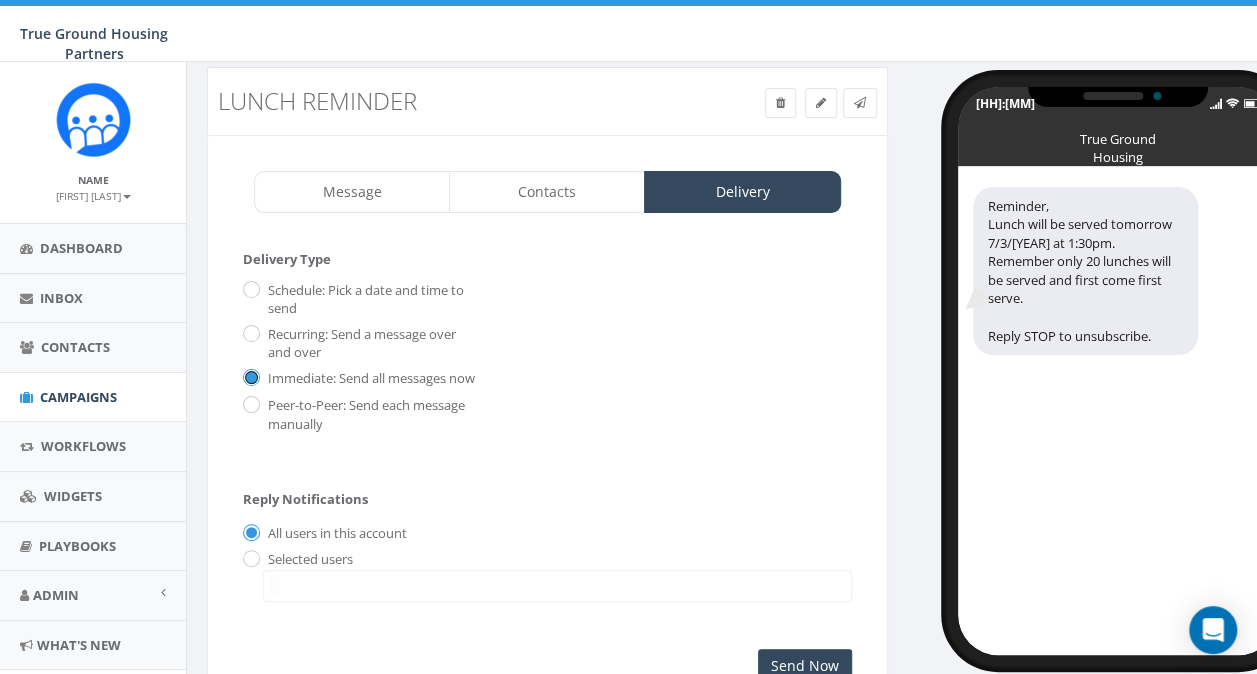 scroll, scrollTop: 203, scrollLeft: 0, axis: vertical 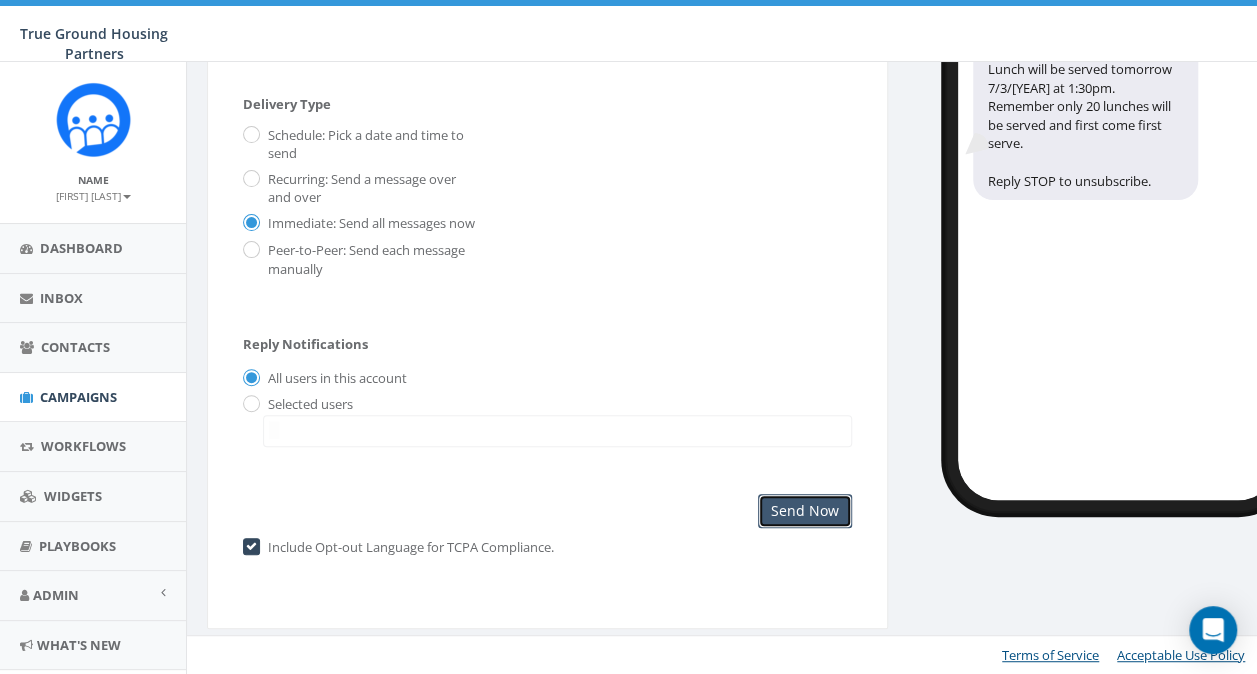 click on "Send Now" at bounding box center (805, 511) 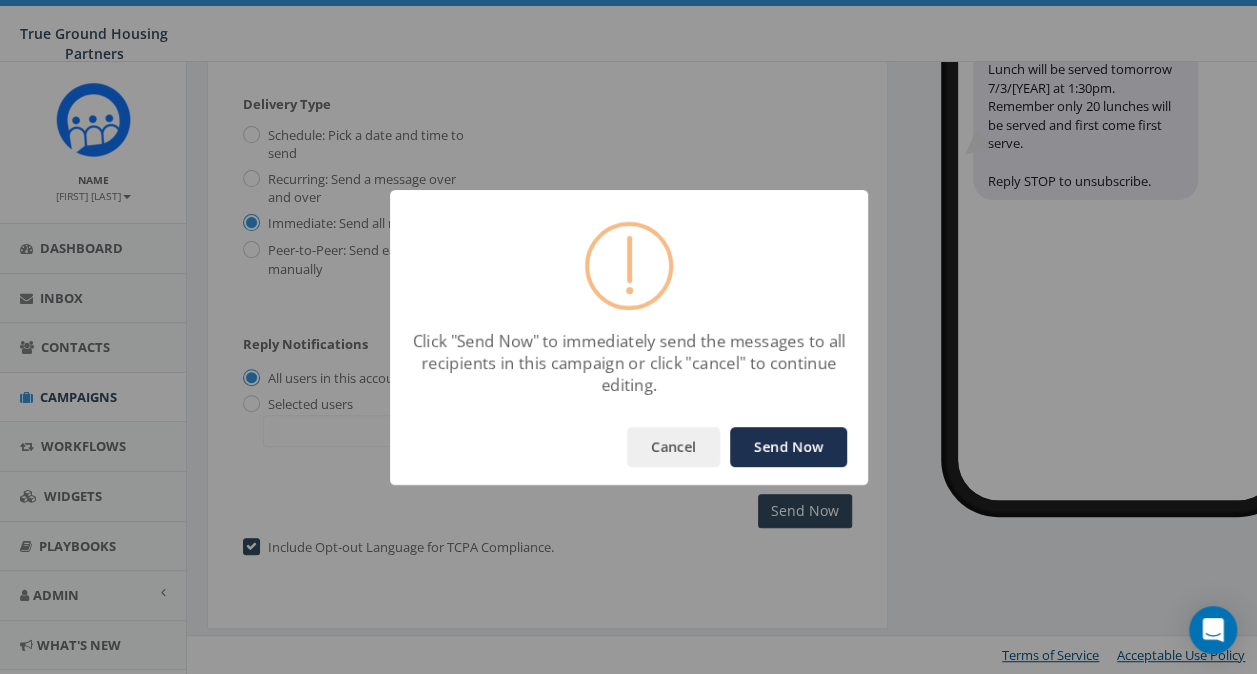 click on "Send Now" at bounding box center [788, 447] 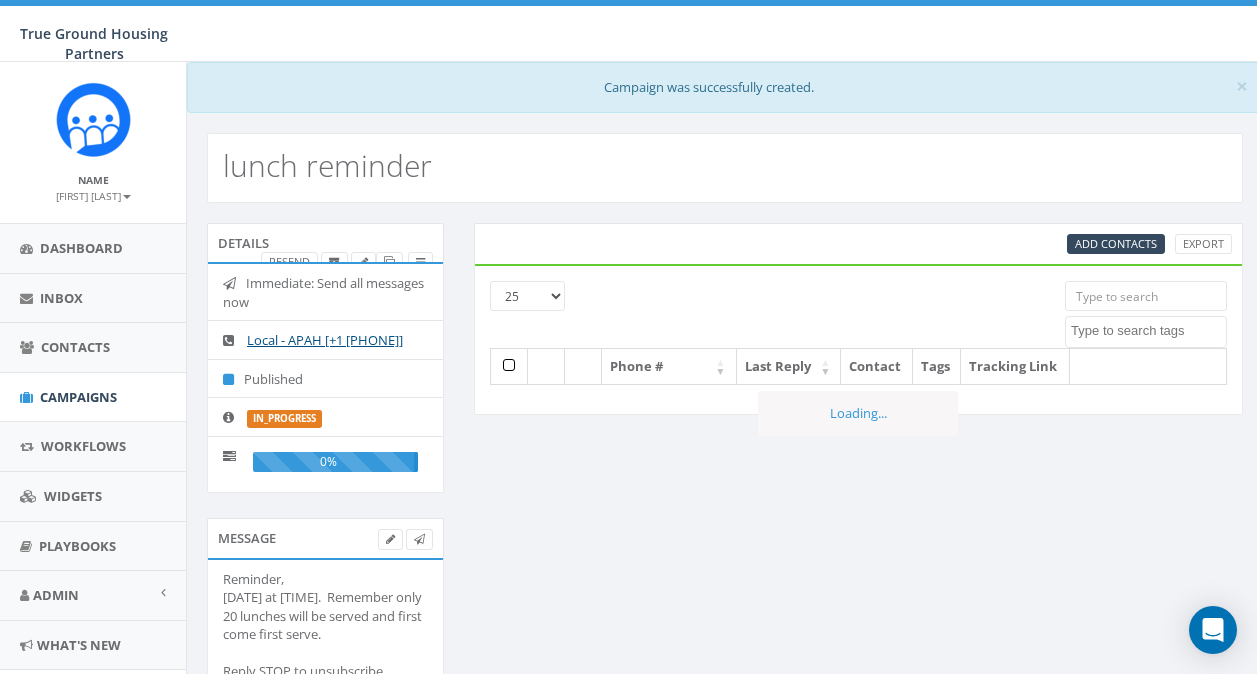 scroll, scrollTop: 0, scrollLeft: 0, axis: both 